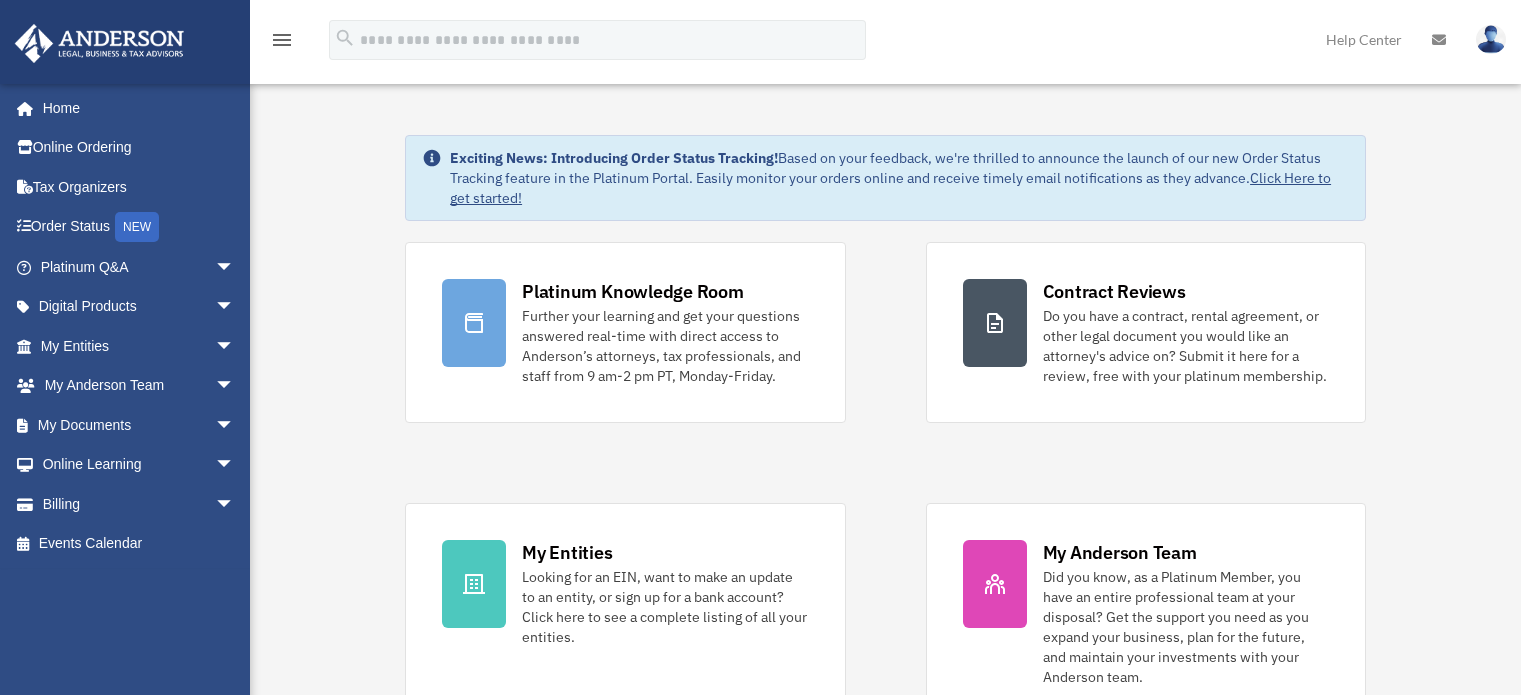 scroll, scrollTop: 0, scrollLeft: 0, axis: both 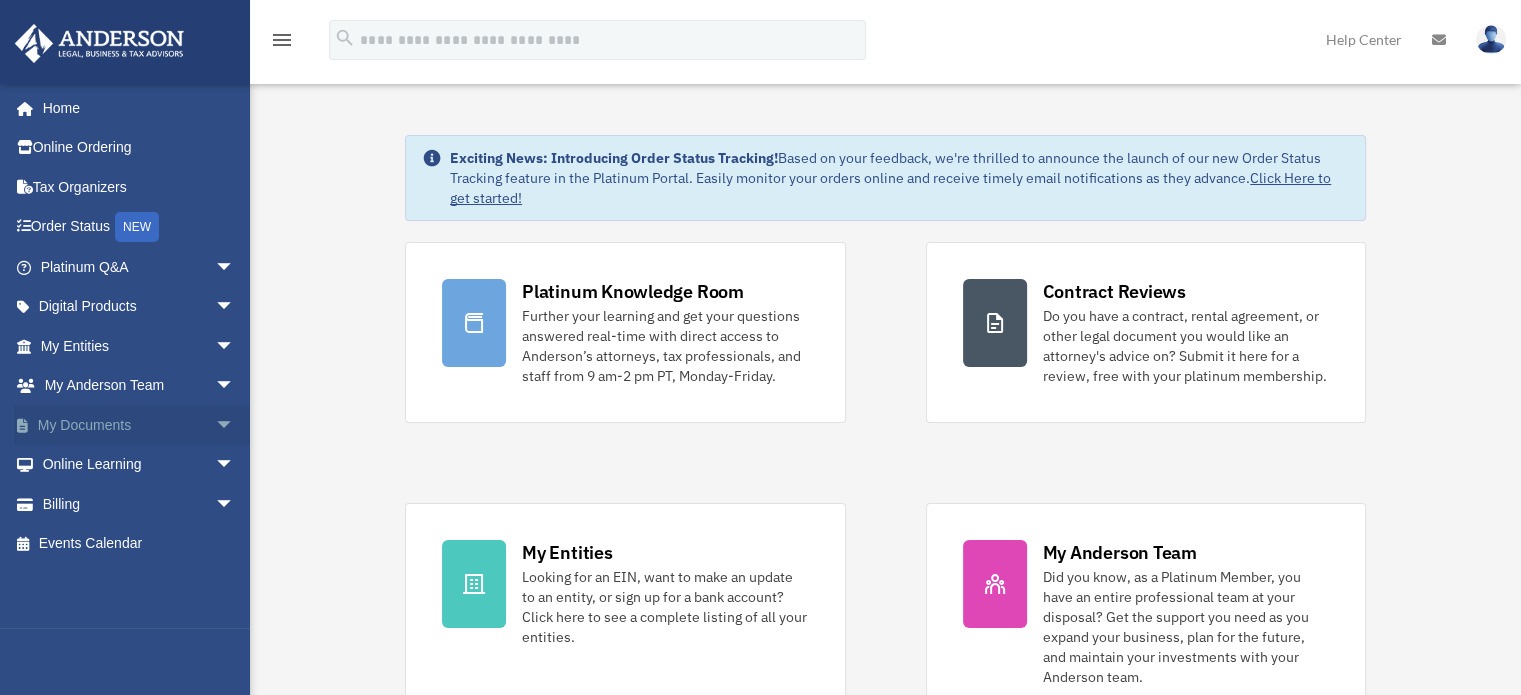 click on "My Documents arrow_drop_down" at bounding box center [139, 425] 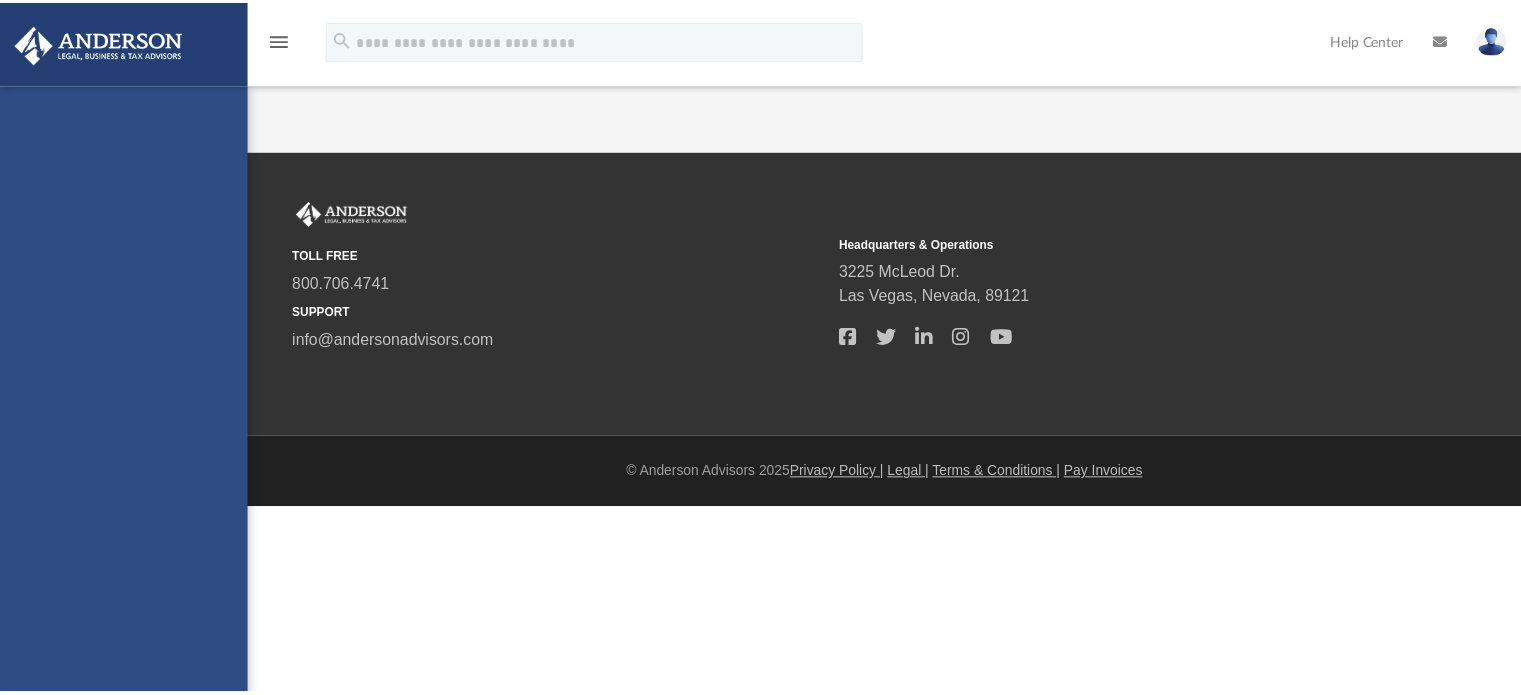 scroll, scrollTop: 0, scrollLeft: 0, axis: both 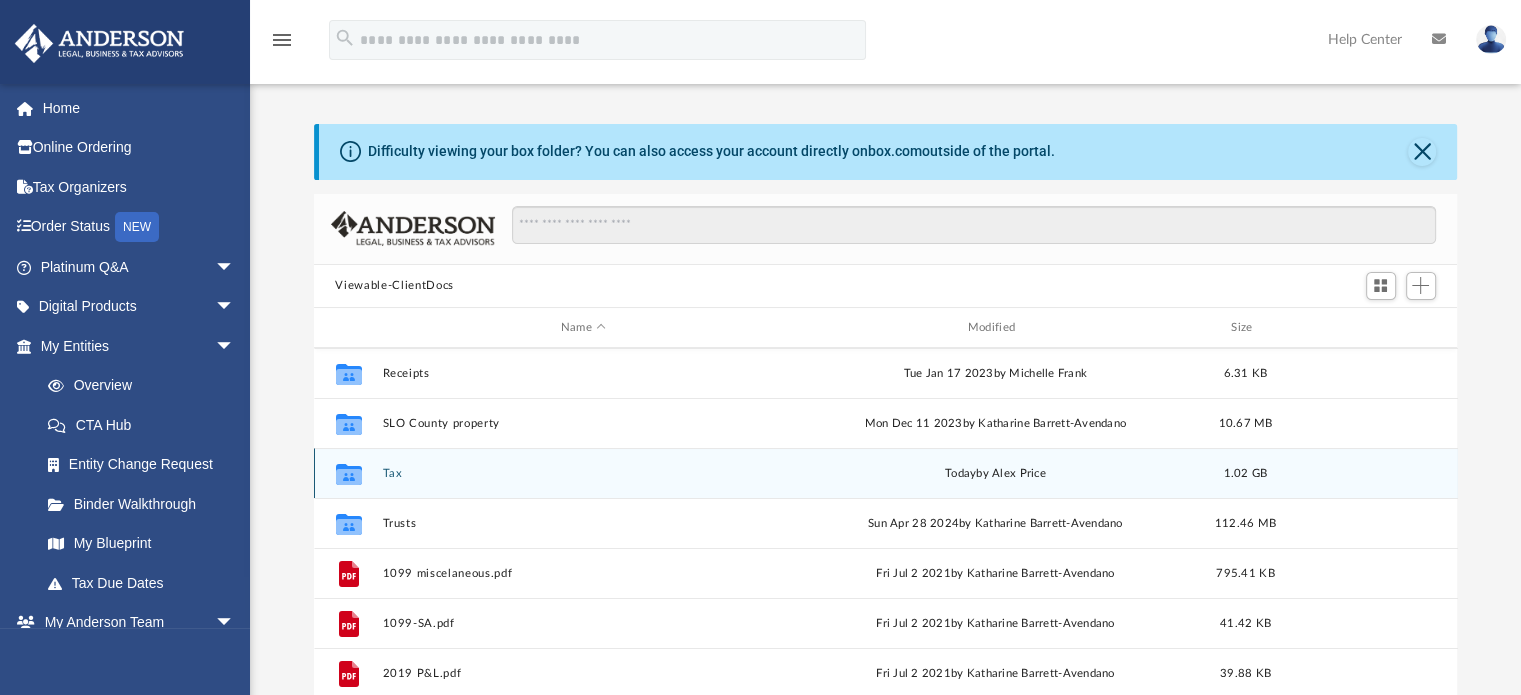 click on "Tax" at bounding box center [583, 473] 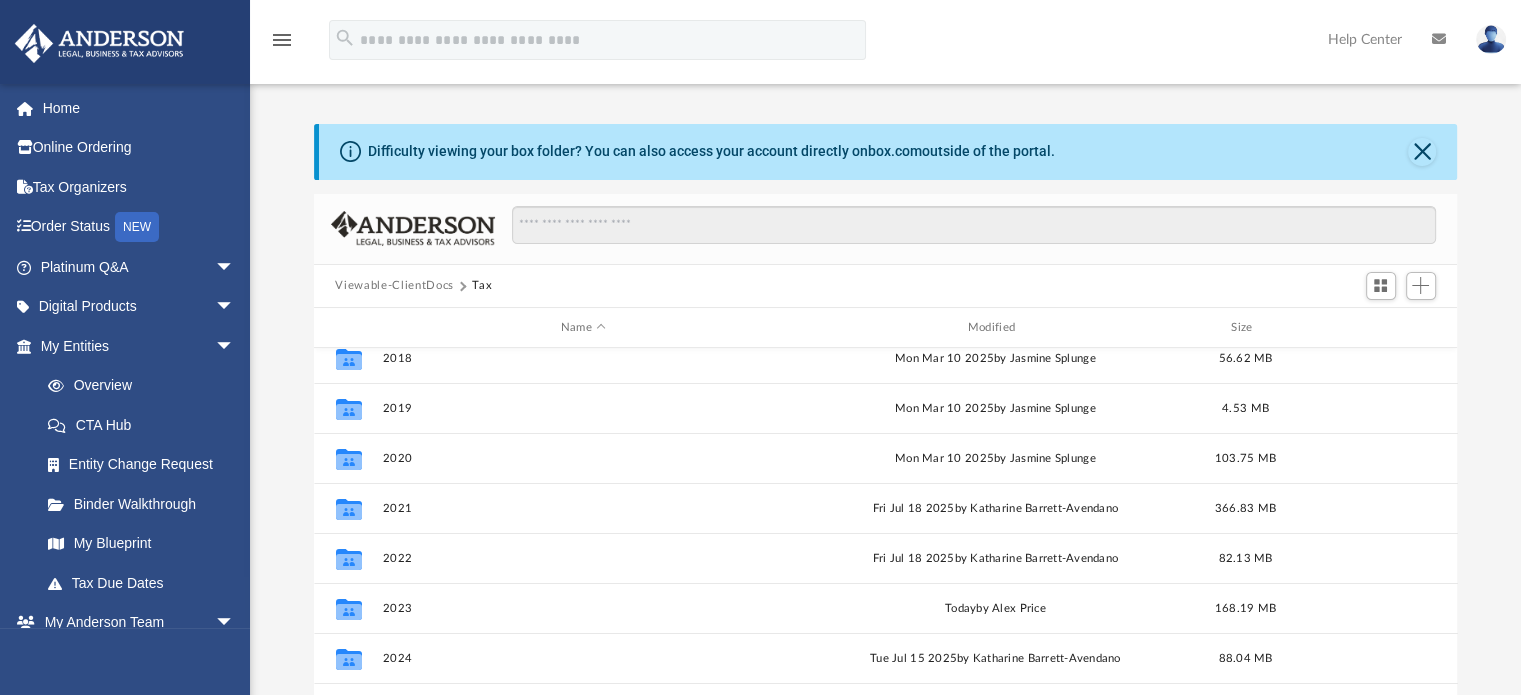 scroll, scrollTop: 100, scrollLeft: 0, axis: vertical 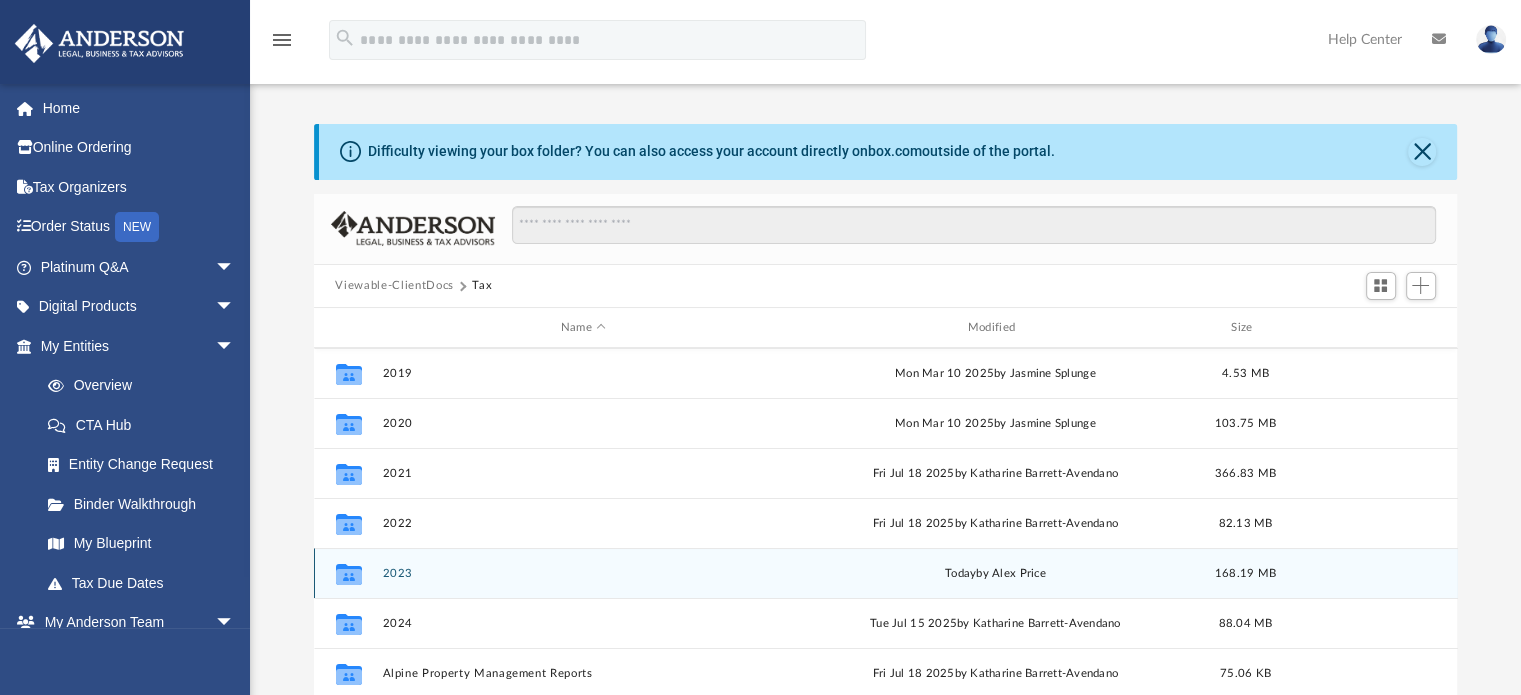click on "2023" at bounding box center (583, 573) 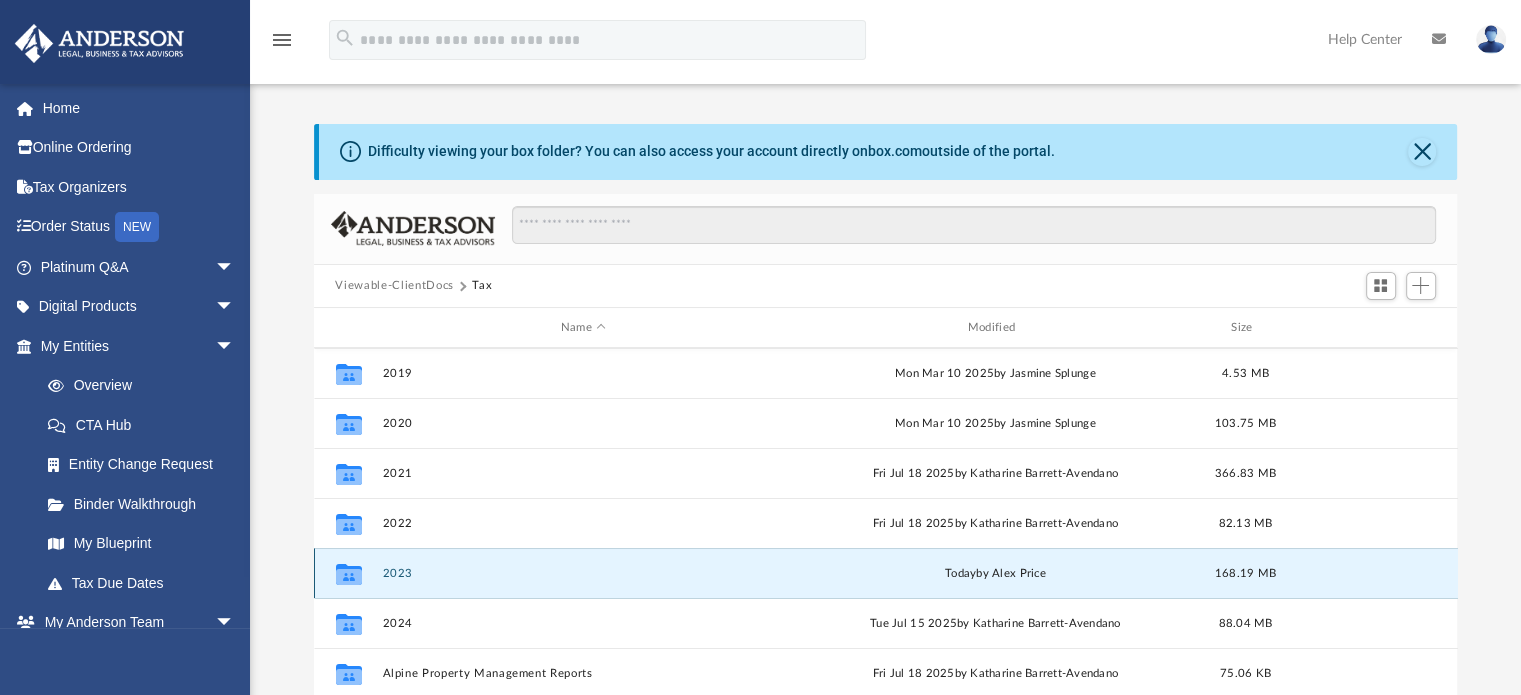 click on "2023" at bounding box center [583, 573] 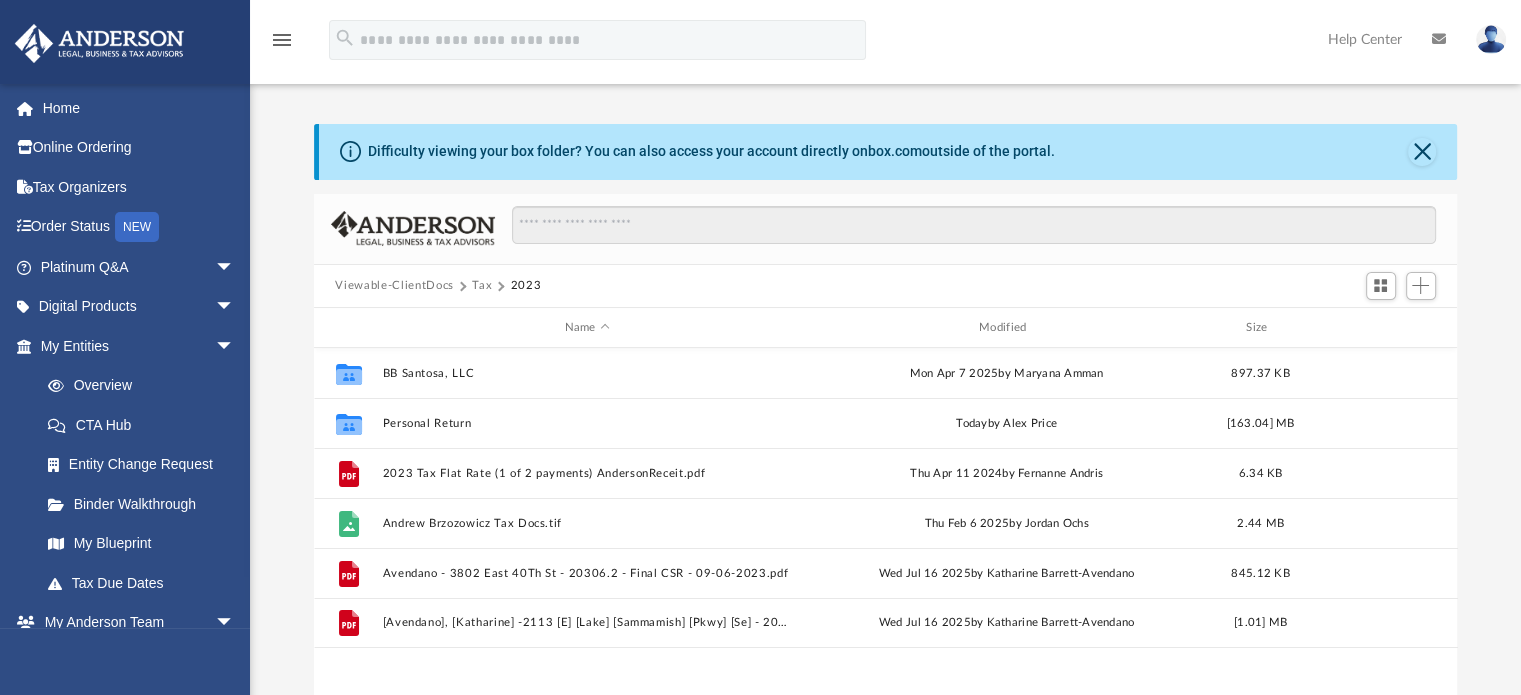 scroll, scrollTop: 0, scrollLeft: 0, axis: both 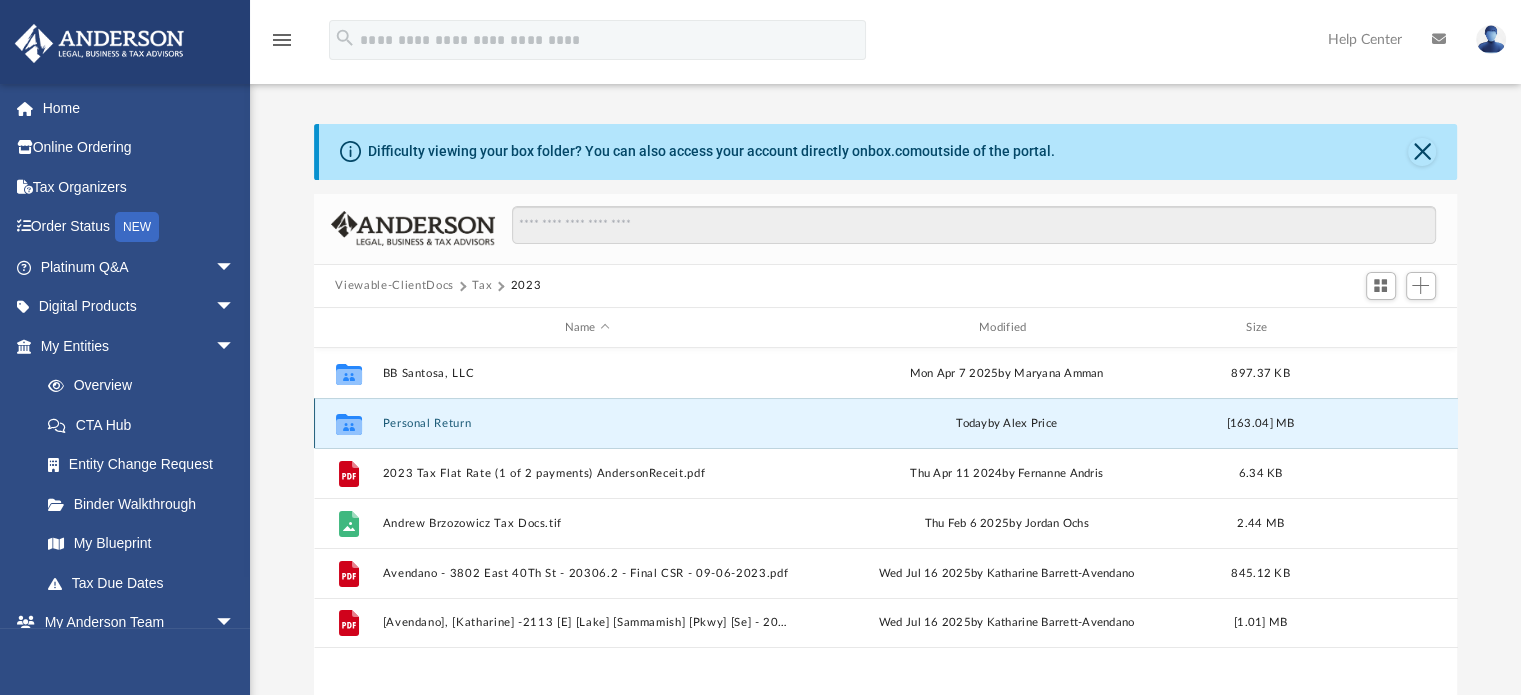 click on "Personal Return" at bounding box center [587, 423] 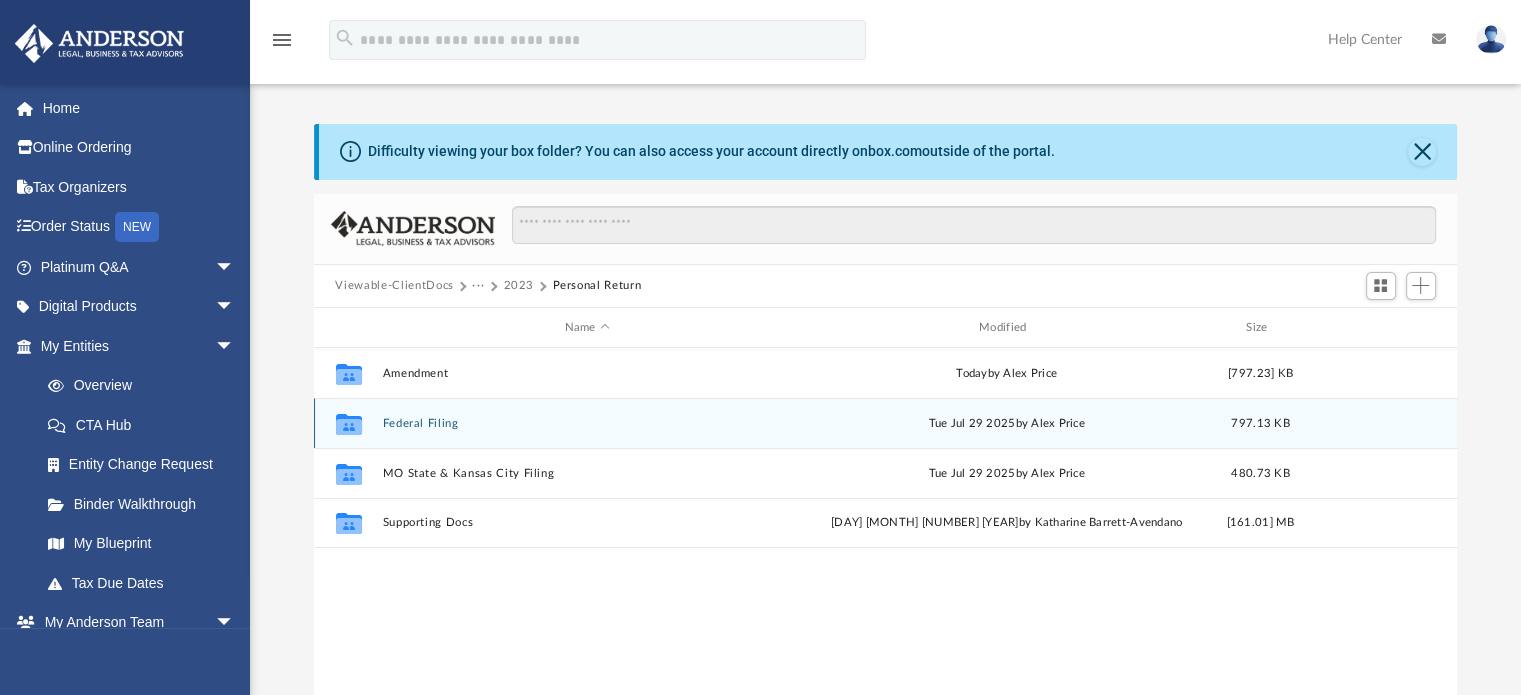 click on "Federal Filing" at bounding box center [587, 423] 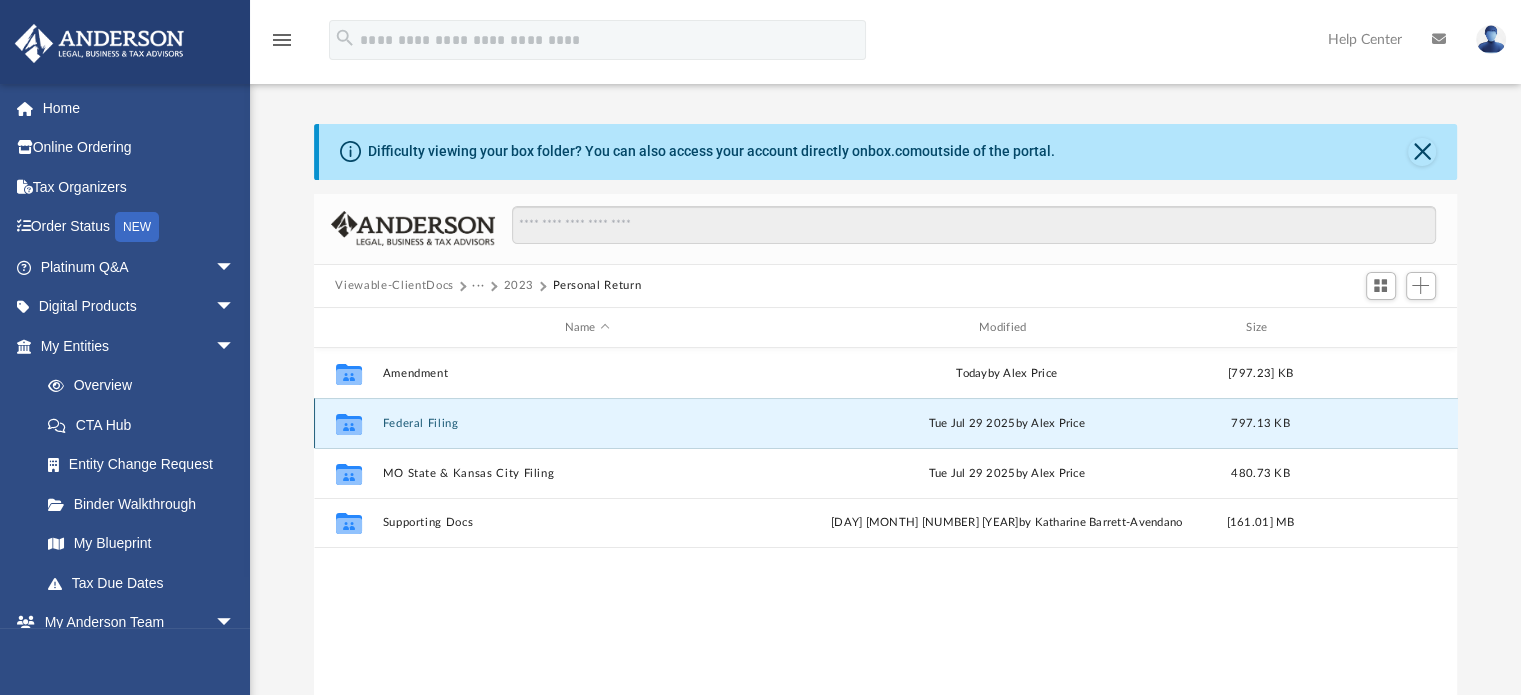 click on "Federal Filing" at bounding box center (587, 423) 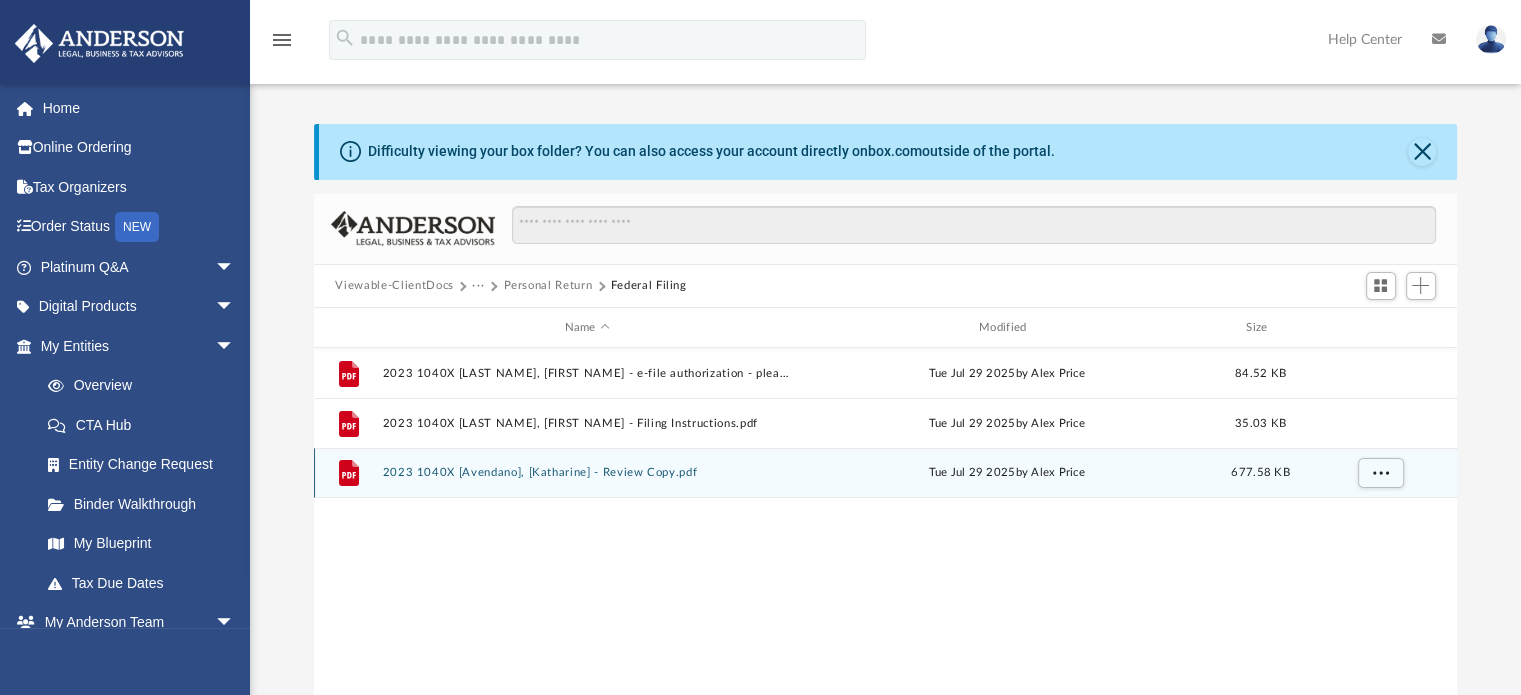 click on "2023 1040X [Avendano], [Katharine] - Review Copy.pdf" at bounding box center [587, 473] 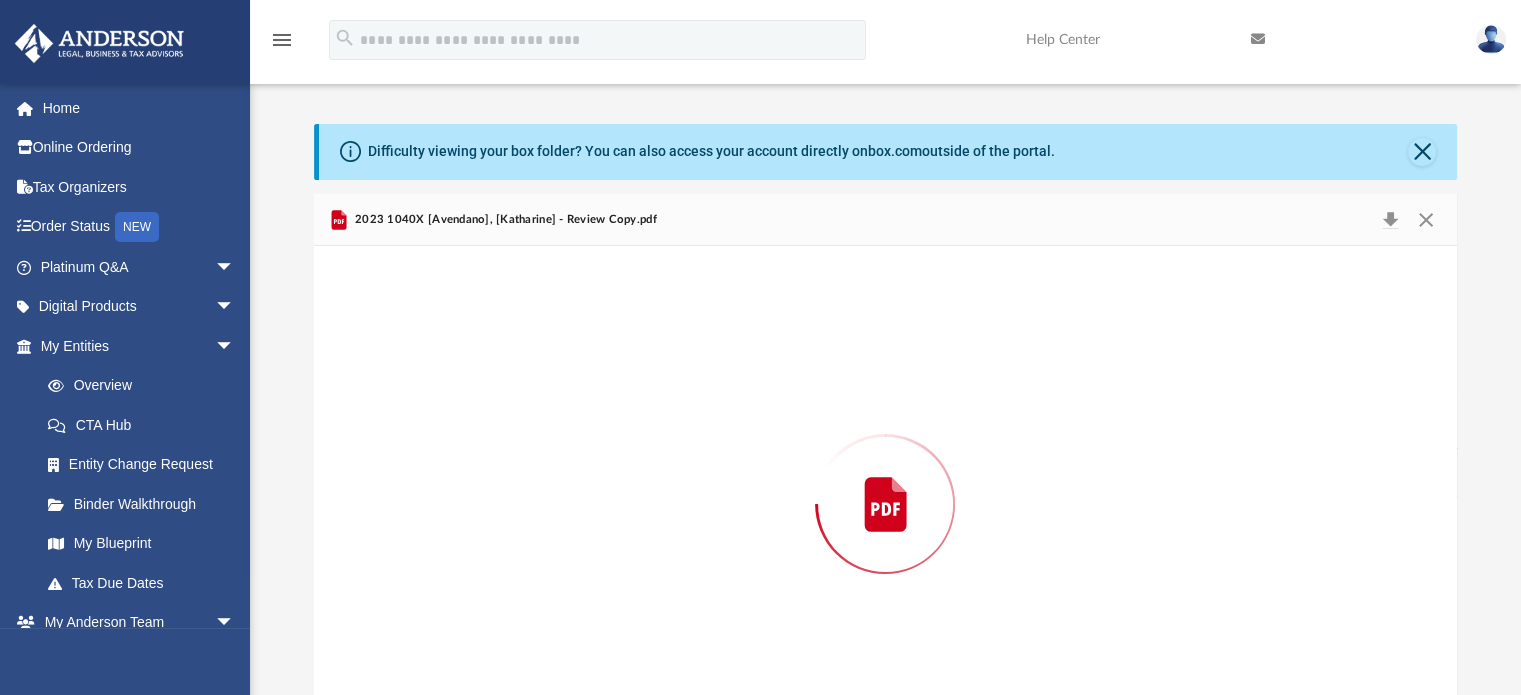scroll, scrollTop: 67, scrollLeft: 0, axis: vertical 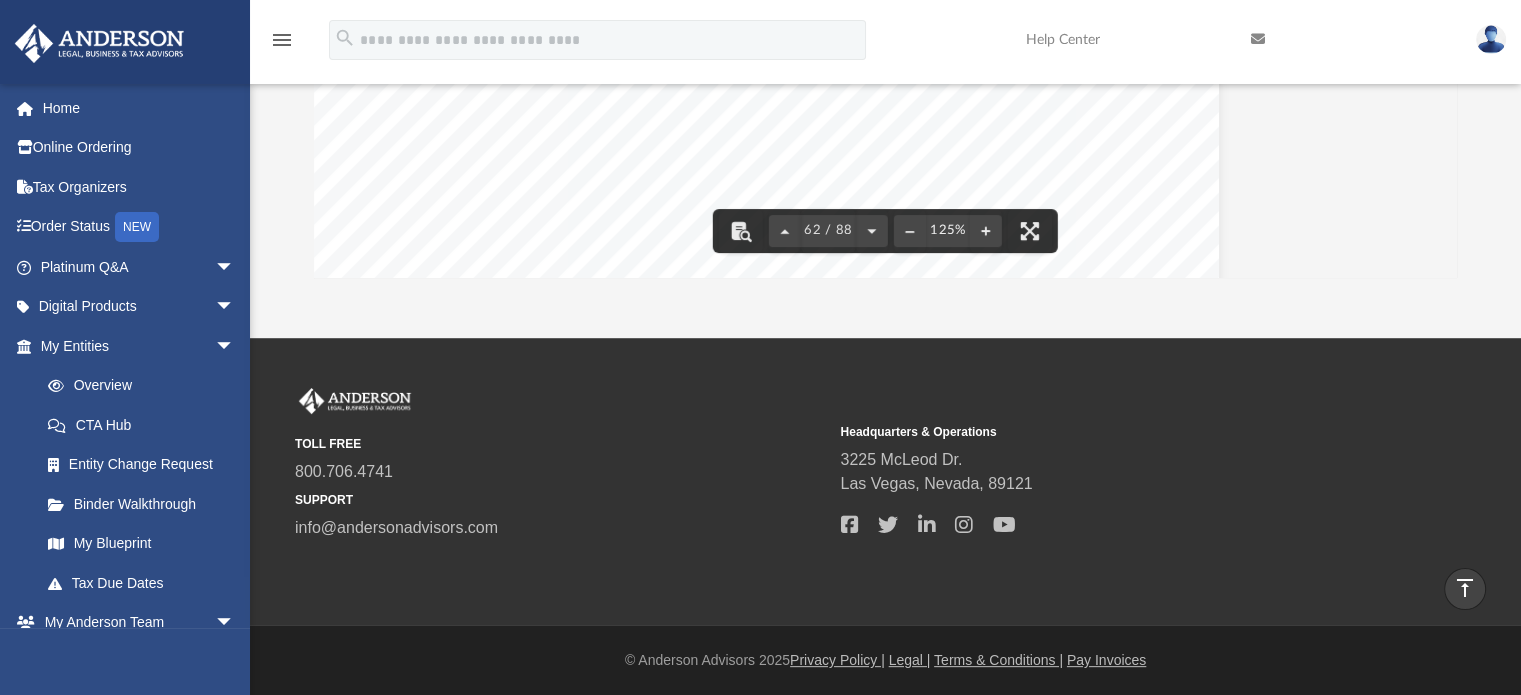 drag, startPoint x: 1360, startPoint y: 192, endPoint x: 1440, endPoint y: 233, distance: 89.89438 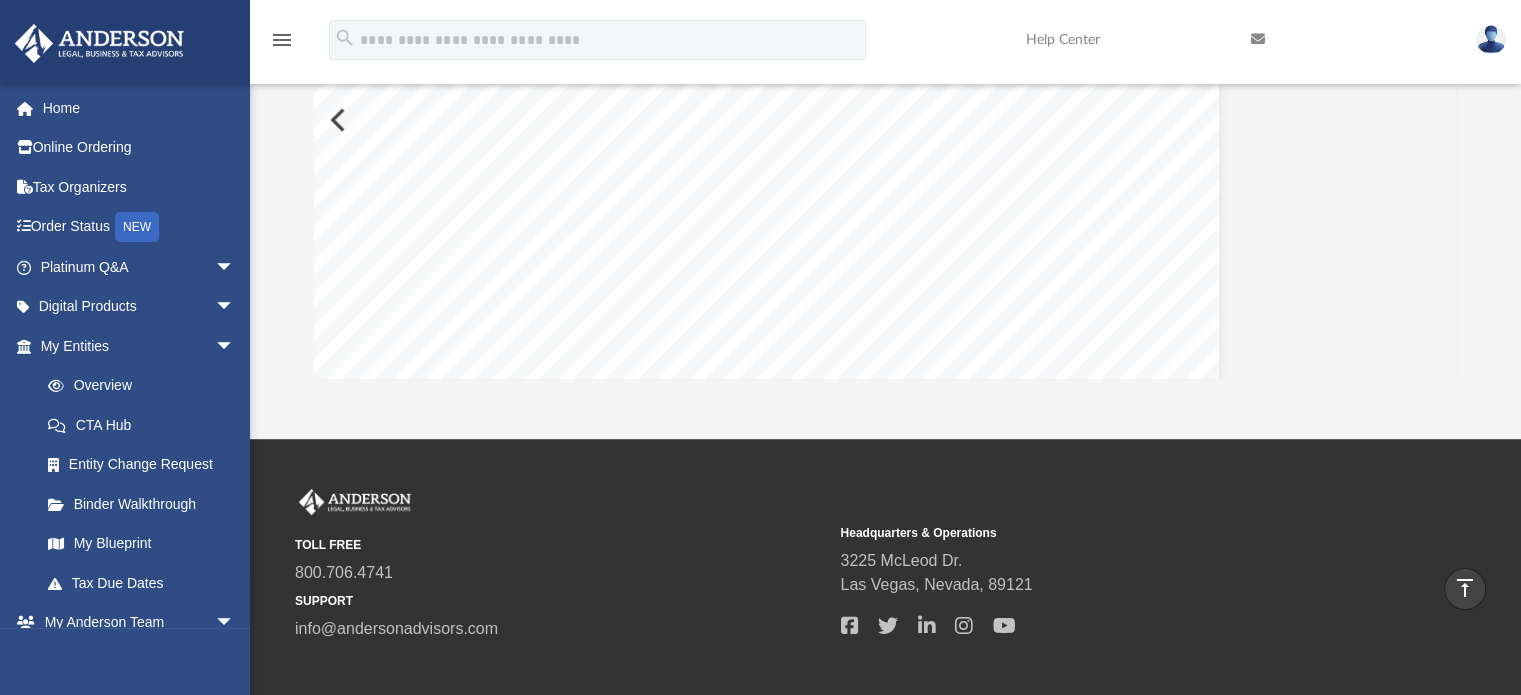 scroll, scrollTop: 285, scrollLeft: 0, axis: vertical 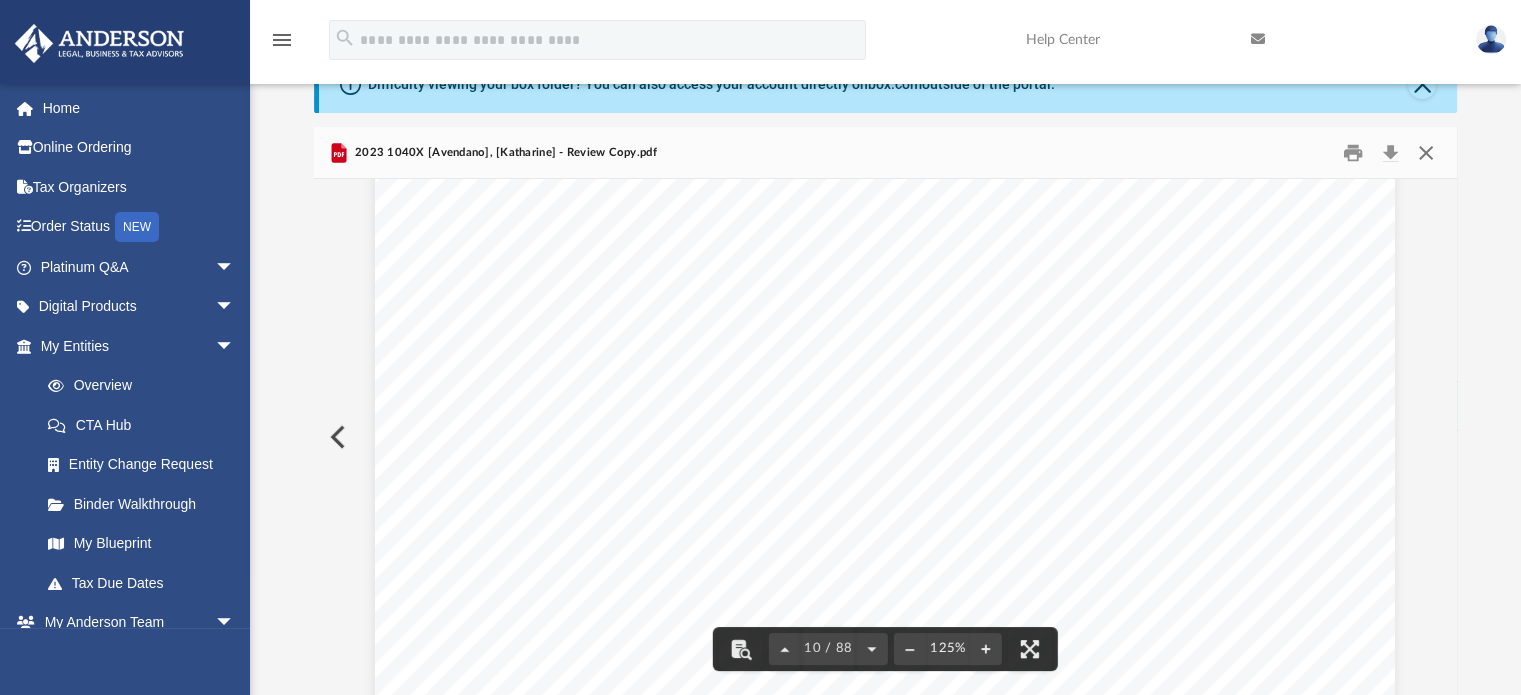 click at bounding box center (1426, 152) 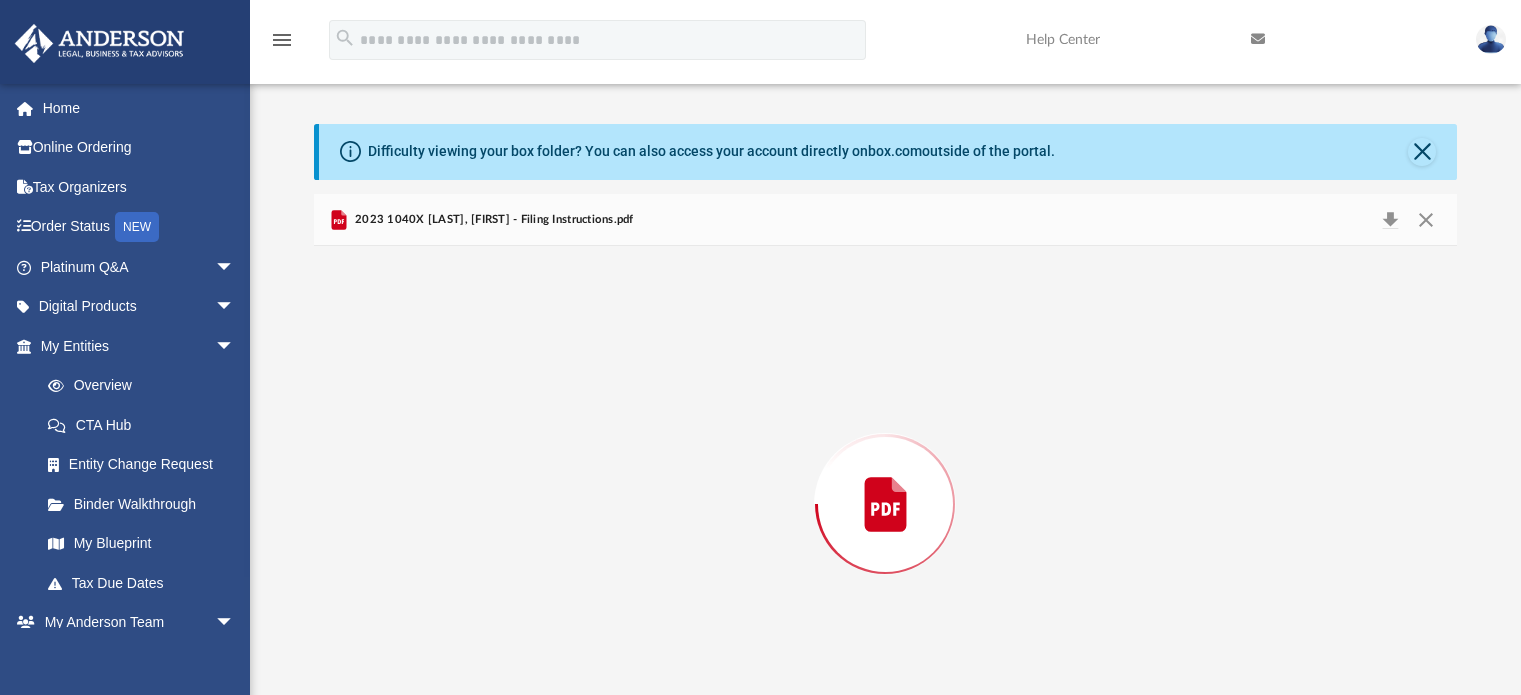 scroll, scrollTop: 67, scrollLeft: 0, axis: vertical 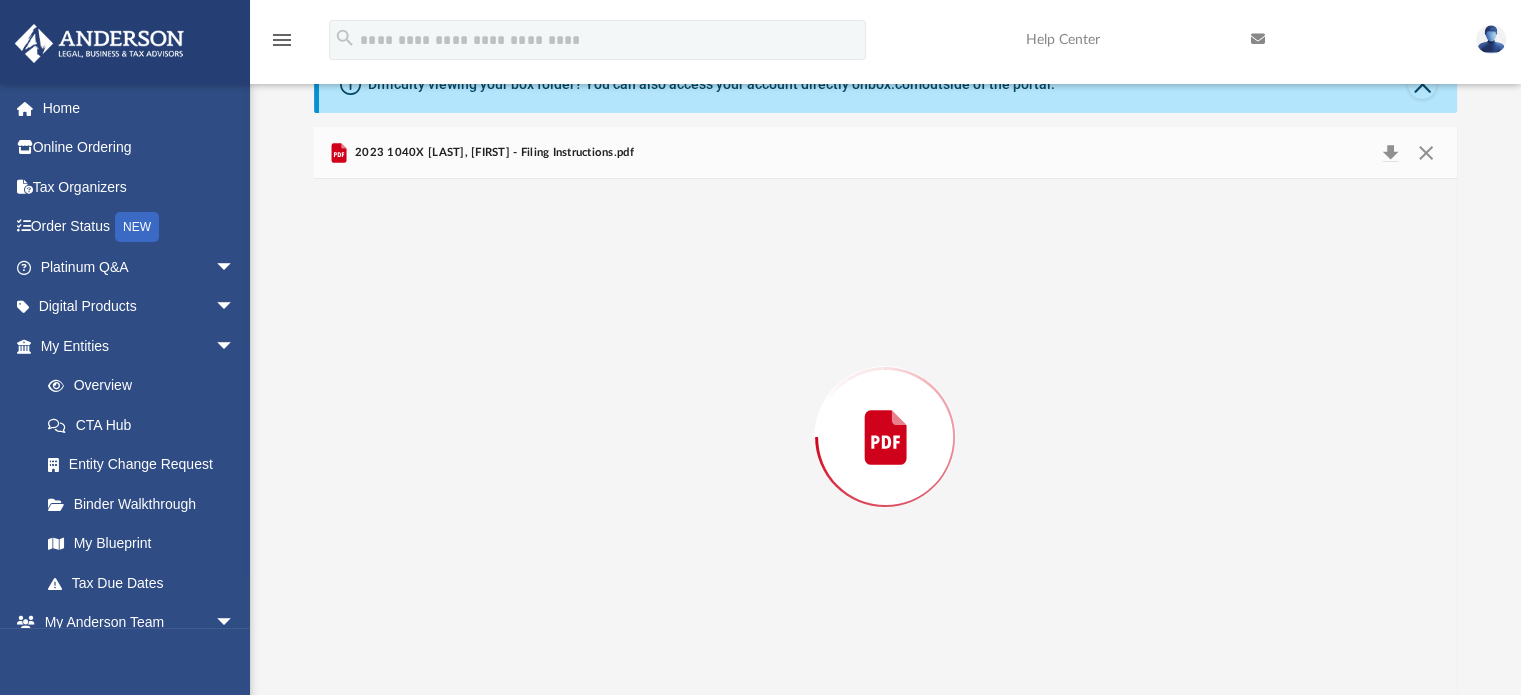 click at bounding box center [886, 437] 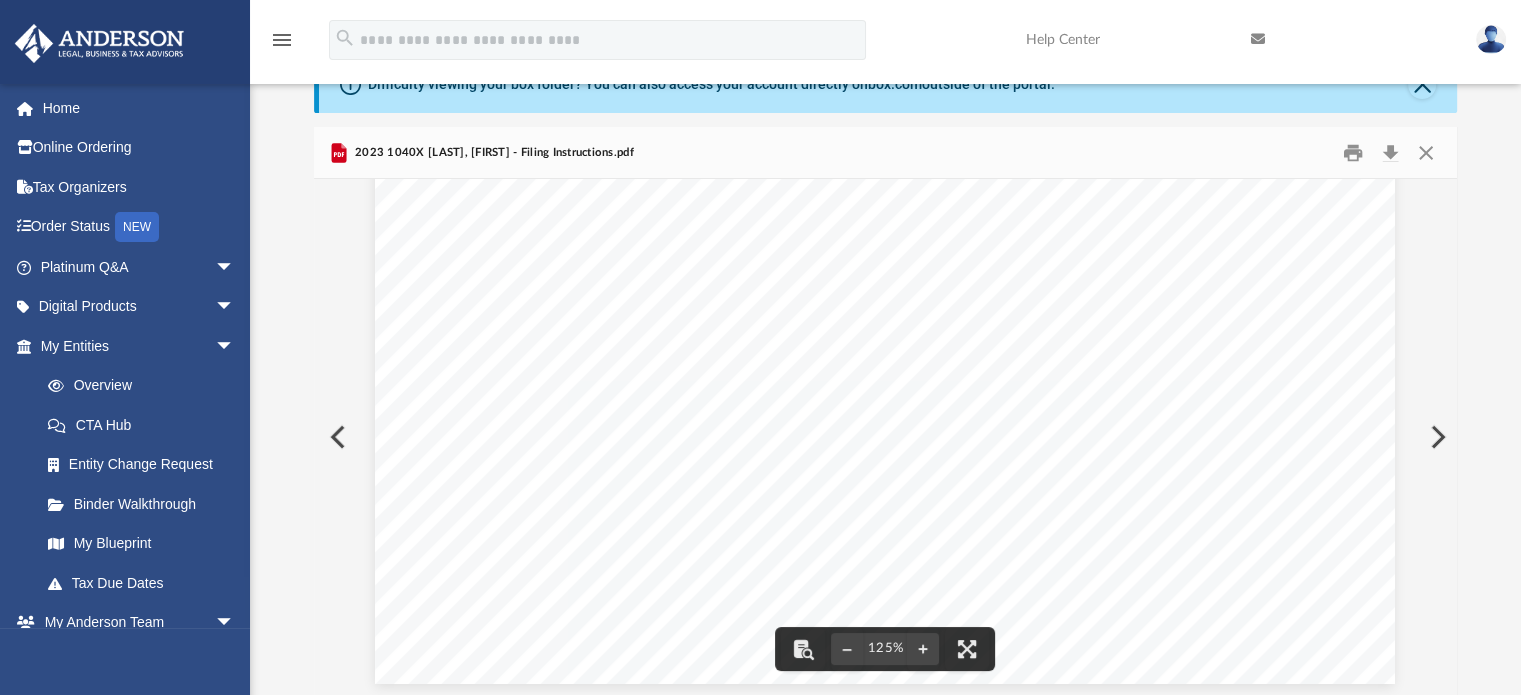scroll, scrollTop: 833, scrollLeft: 0, axis: vertical 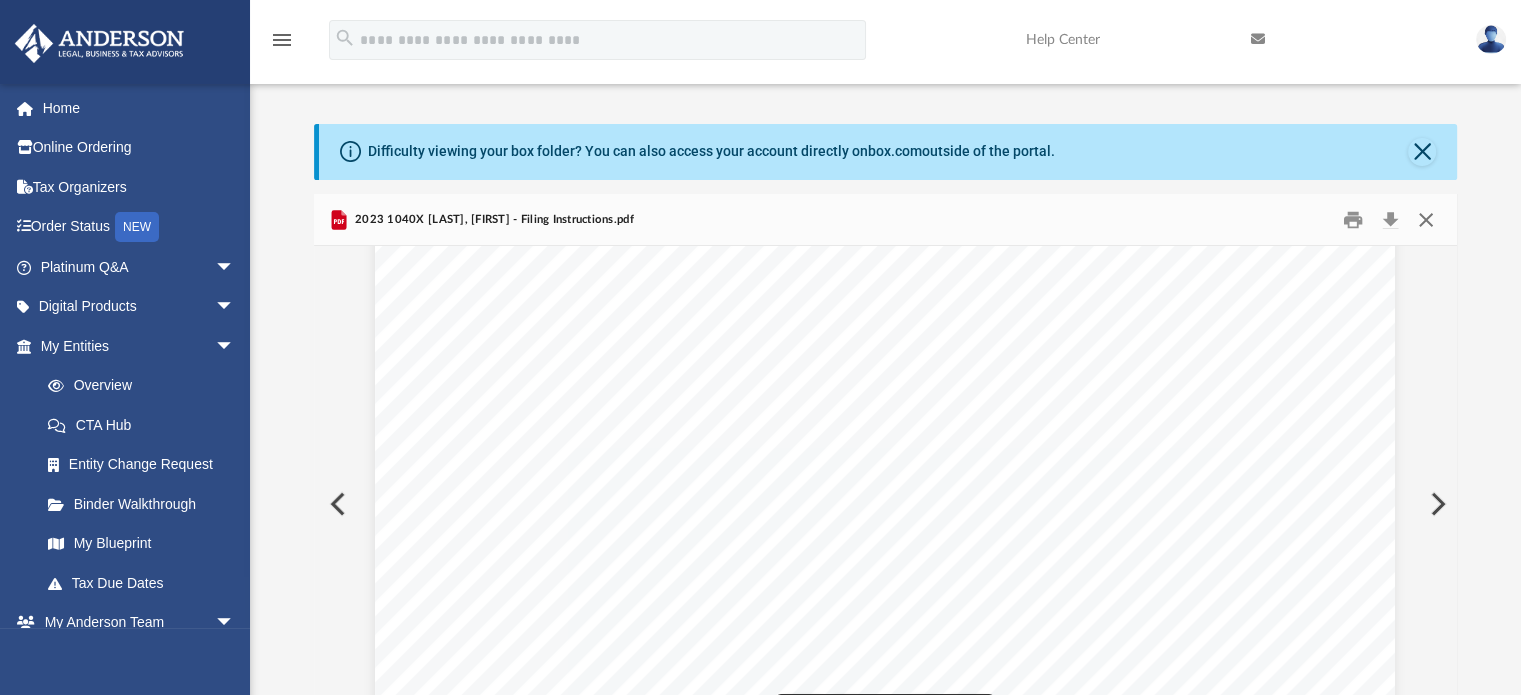 click at bounding box center [1426, 219] 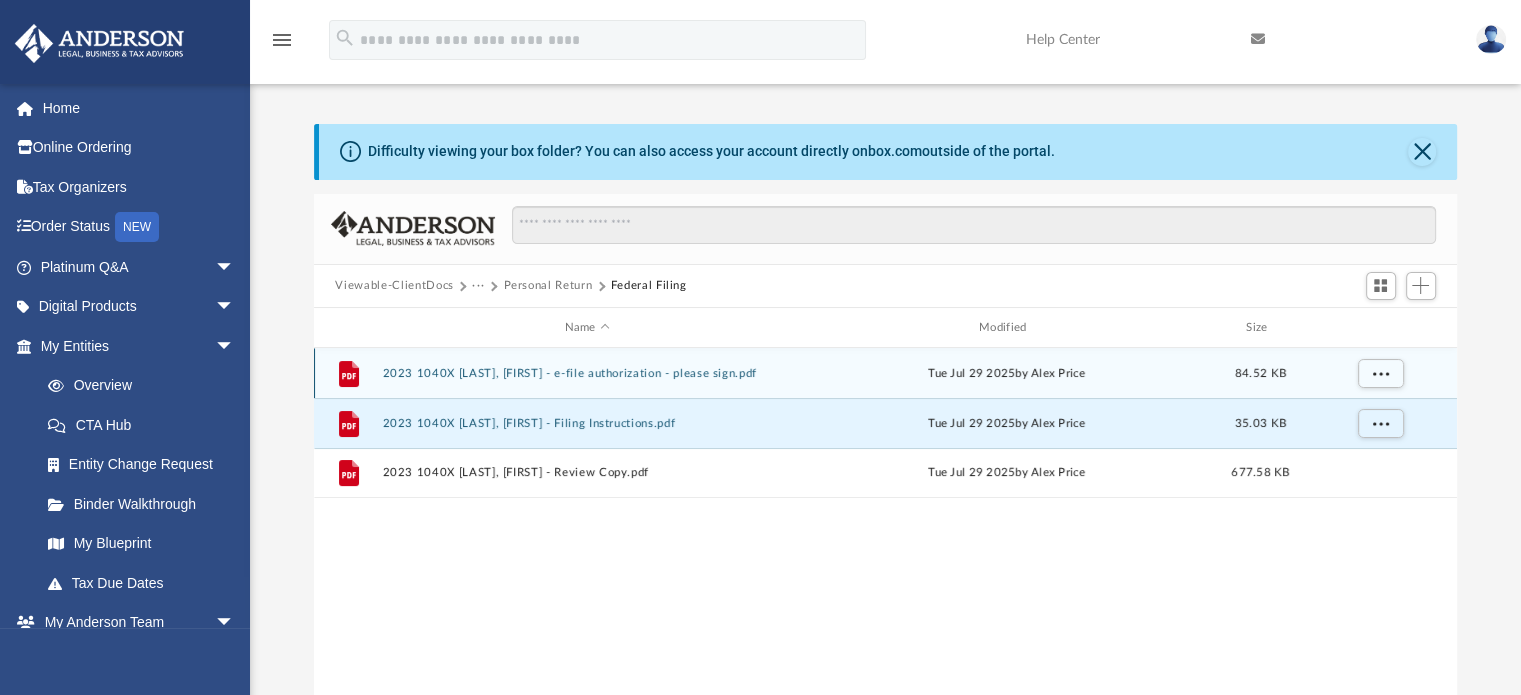 click on "2023 1040X Avendano, Katharine - e-file authorization - please sign.pdf" at bounding box center (587, 373) 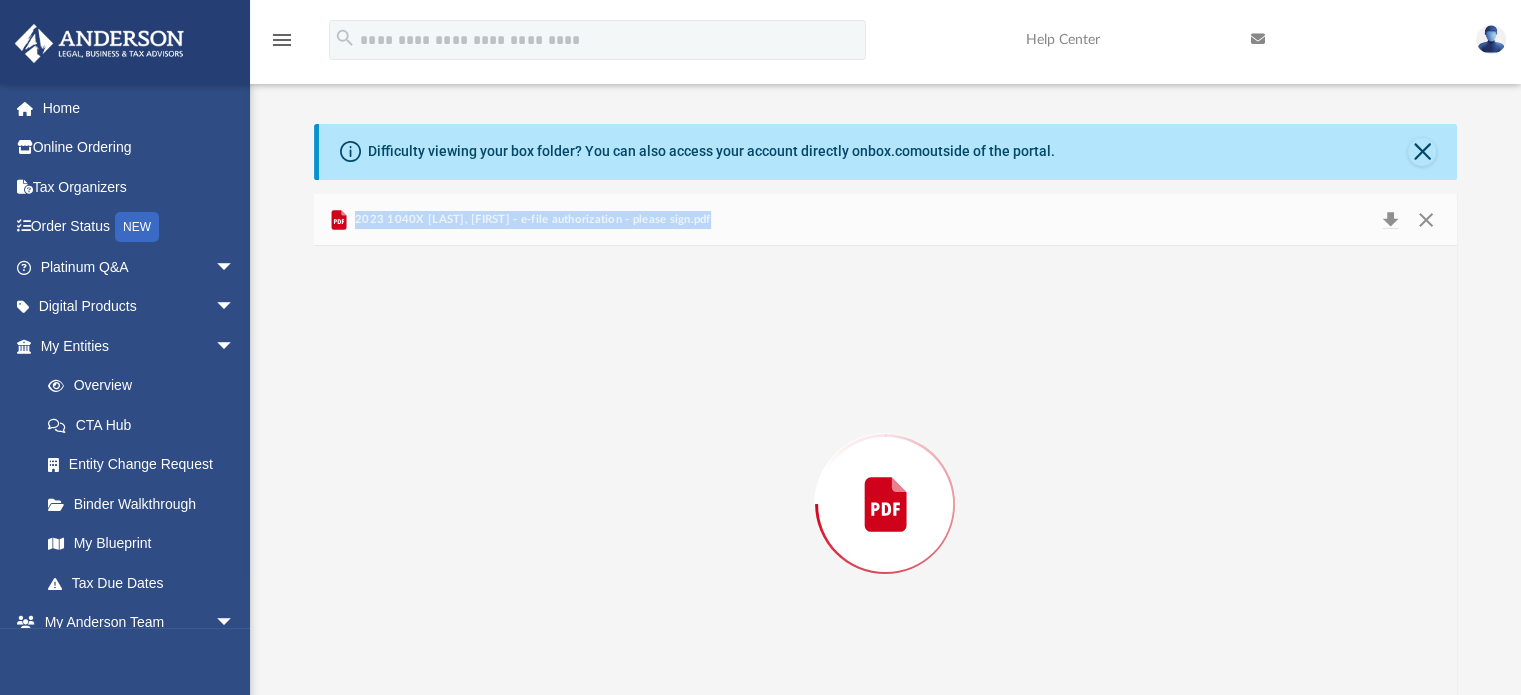 scroll, scrollTop: 67, scrollLeft: 0, axis: vertical 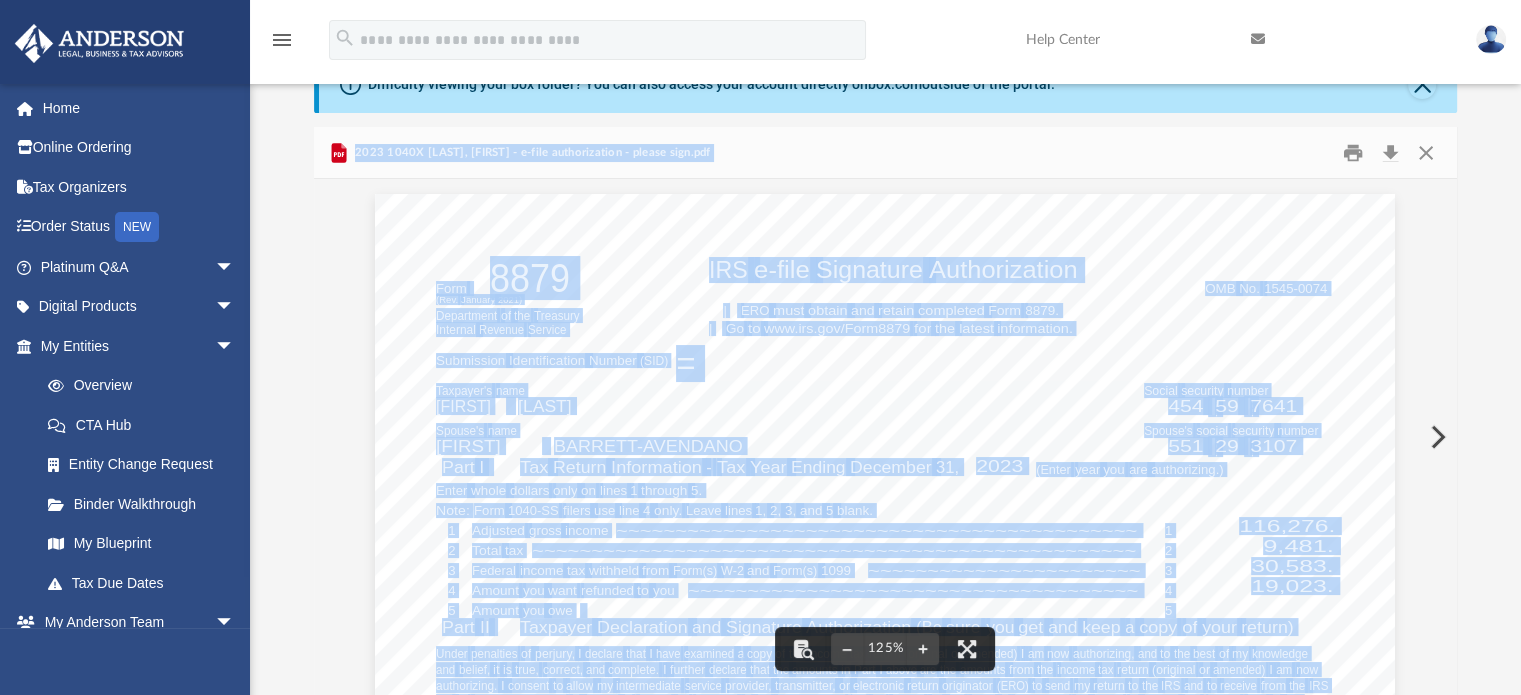 click on "(Rev.   January   2021) 319995   04-01-23 Social   security   number Spouse's   social   security   number (a)   (b)   (c) 1-888-353-4537 For   Paperwork   Reduction   Act   Notice,   see   your   tax   return   instructions. |   ERO   must   obtain   and   retain   completed   Form   8879. |   Go   to   www.irs.gov/Form8879   for   the   latest   information. Note: 1 2 3 4 5 1 2 3 4 5 Taxpayer's   PIN:   check   one   box   only Enter   five   digits,   but don't   enter   all   zeros ERO   firm   name only and Spouse's   PIN:   check   one   box   only ERO   firm   name   Enter   five   digits,   but don't   enter   all   zeros only and ERO's   EFIN/PIN. Don't   enter   all   zeros Pub.   1345, 8879 e-file Department   of   the   Treasury Internal   Revenue   Service Taxpayer's   name Spouse's   name ---- ---- ---- ----  Under   penalties   of   perjury,   I   declare   that   I   have   examined   a   copy   of   the   income   tax   return   (original   or" at bounding box center [885, 854] 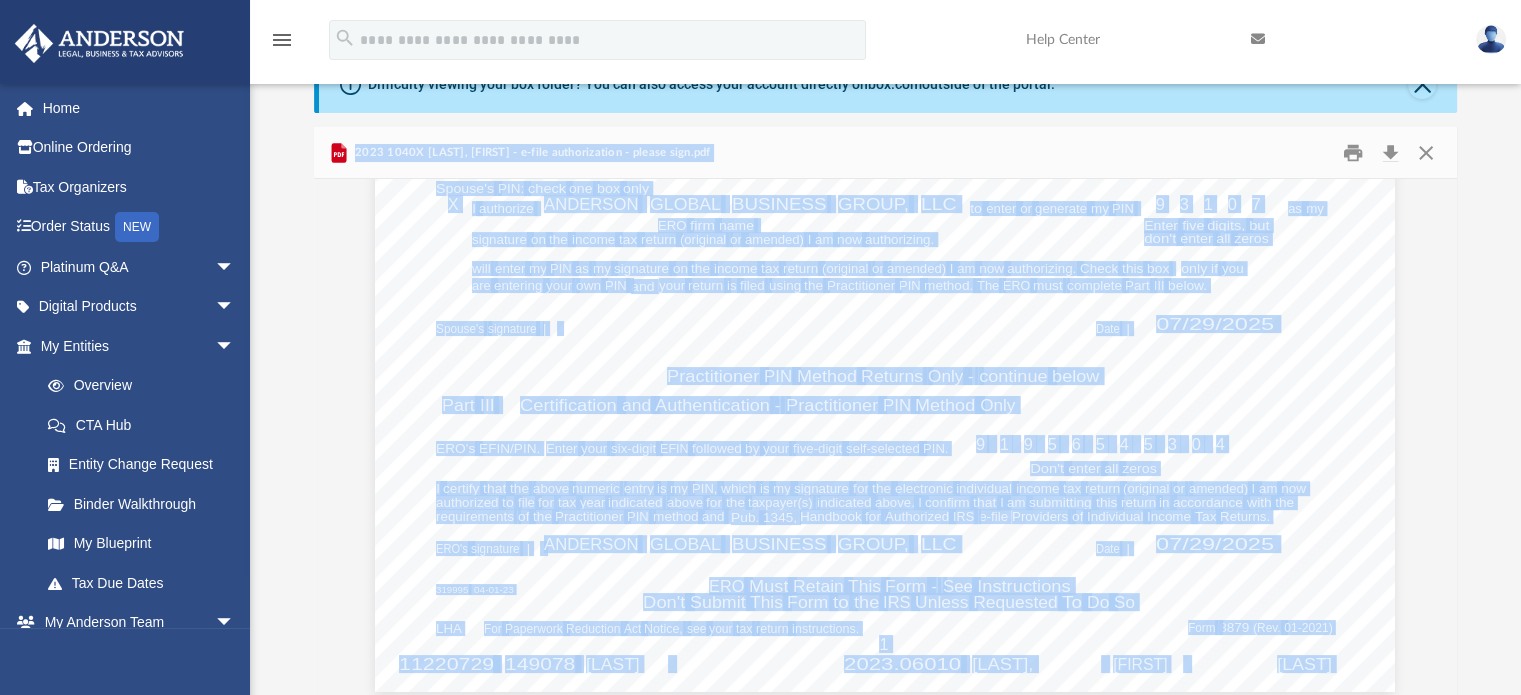 scroll, scrollTop: 833, scrollLeft: 0, axis: vertical 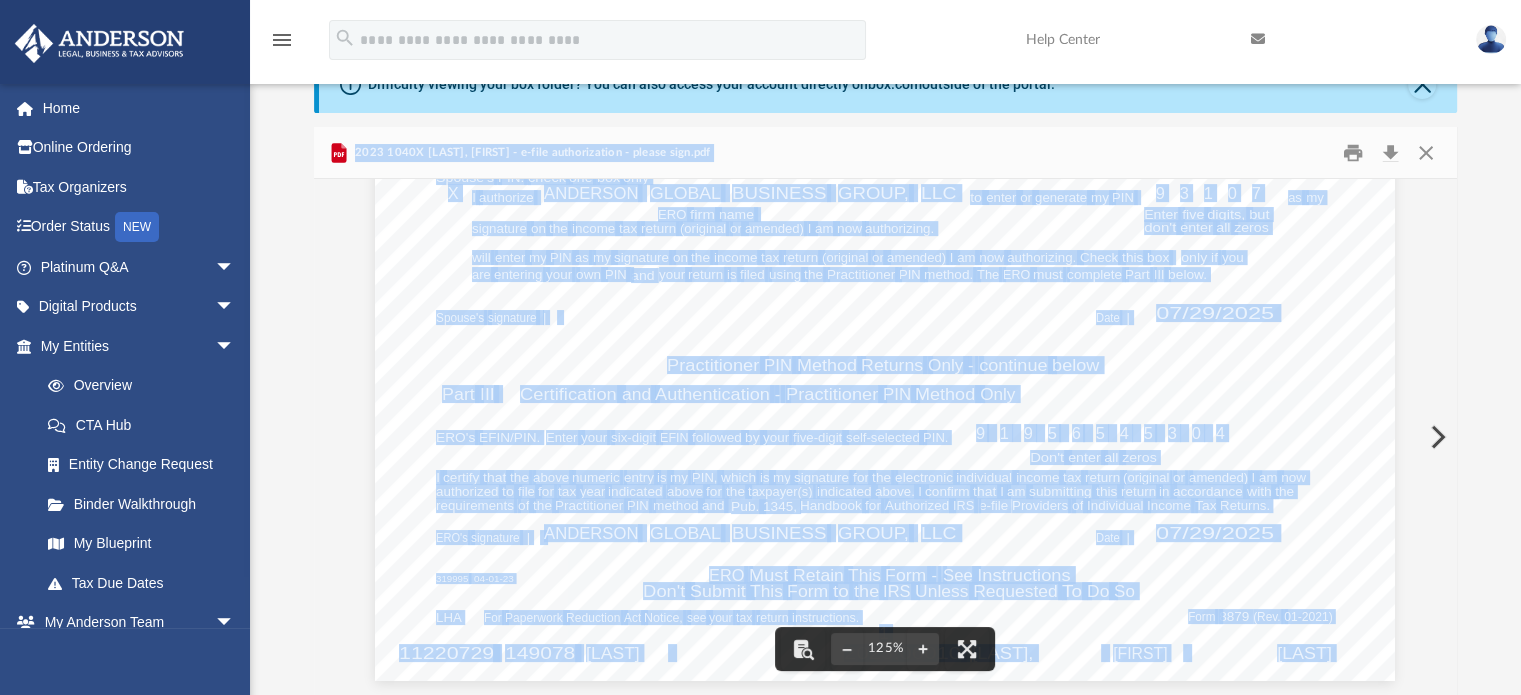 click on "(Rev.   January   2021) 319995   04-01-23 Social   security   number Spouse's   social   security   number (a)   (b)   (c) 1-888-353-4537 For   Paperwork   Reduction   Act   Notice,   see   your   tax   return   instructions. |   ERO   must   obtain   and   retain   completed   Form   8879. |   Go   to   www.irs.gov/Form8879   for   the   latest   information. Note: 1 2 3 4 5 1 2 3 4 5 Taxpayer's   PIN:   check   one   box   only Enter   five   digits,   but don't   enter   all   zeros ERO   firm   name only and Spouse's   PIN:   check   one   box   only ERO   firm   name   Enter   five   digits,   but don't   enter   all   zeros only and ERO's   EFIN/PIN. Don't   enter   all   zeros Pub.   1345, 8879 e-file Department   of   the   Treasury Internal   Revenue   Service Taxpayer's   name Spouse's   name ---- ---- ---- ----  Under   penalties   of   perjury,   I   declare   that   I   have   examined   a   copy   of   the   income   tax   return   (original   or" at bounding box center (886, 21) 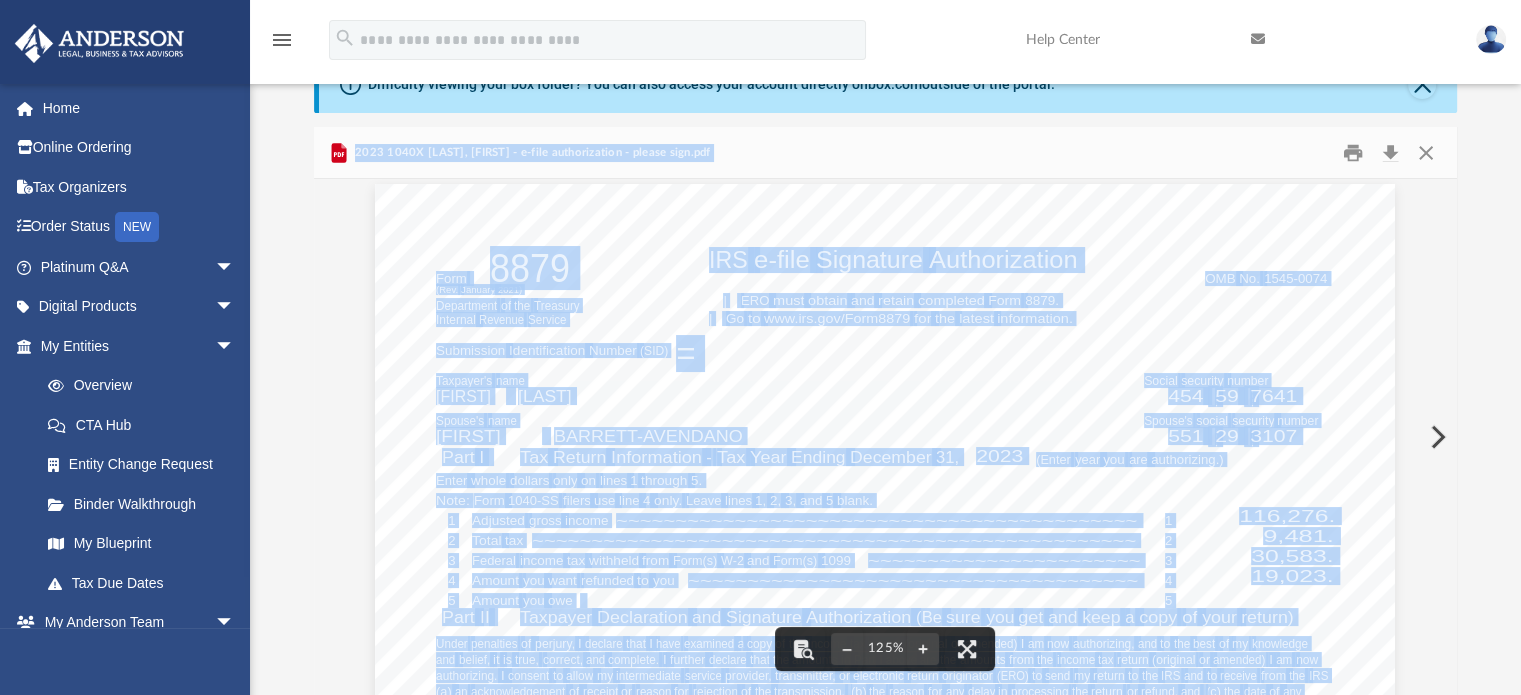 scroll, scrollTop: 0, scrollLeft: 0, axis: both 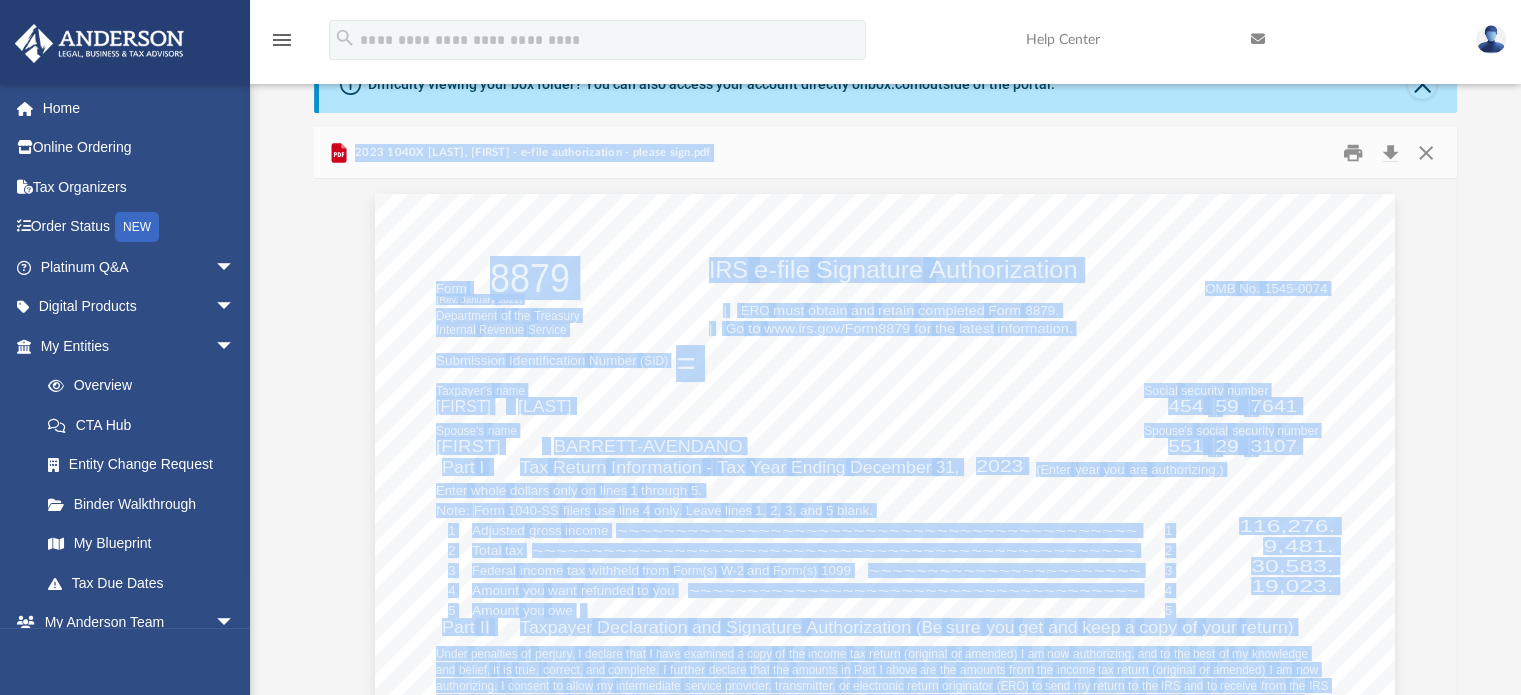 click on "2023 1040X [LAST NAME], [FIRST NAME] - e-file authorization - please sign.pdf" at bounding box center [886, 153] 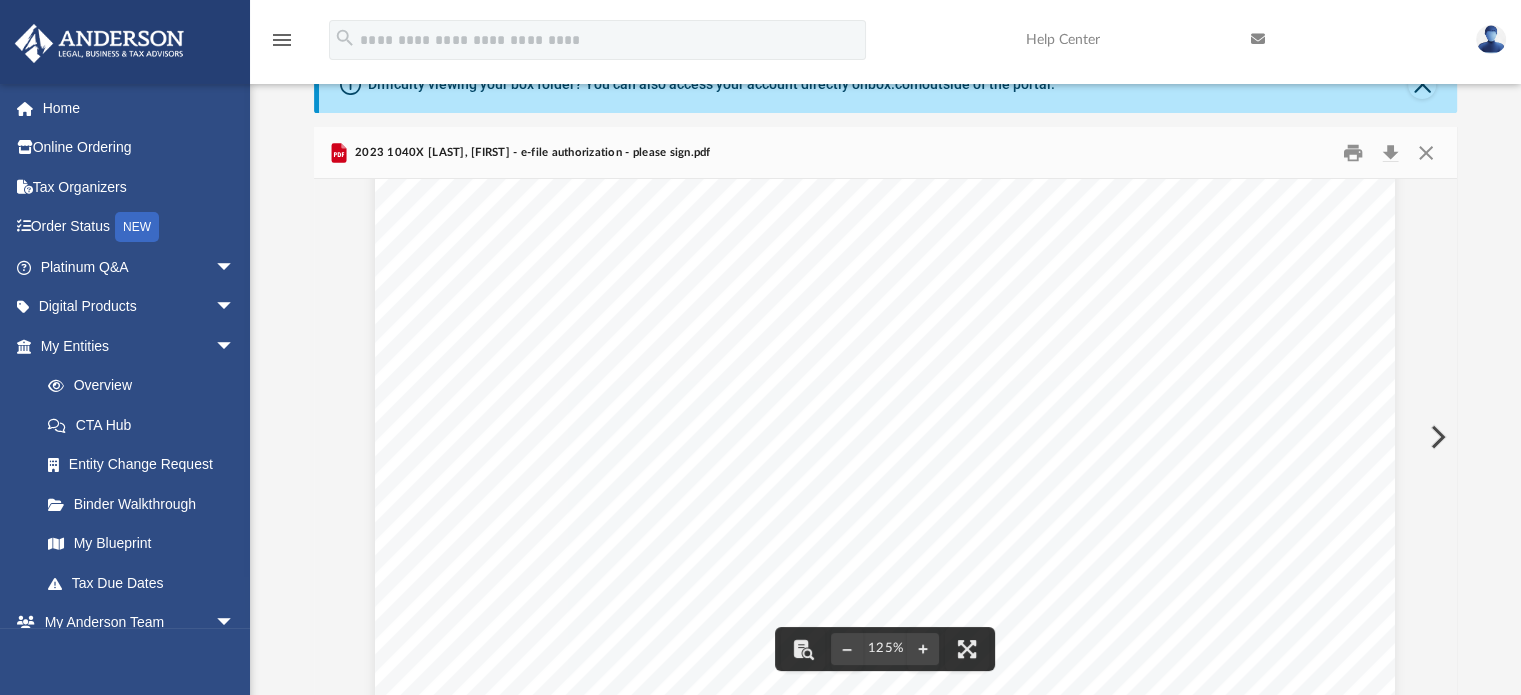 scroll, scrollTop: 0, scrollLeft: 0, axis: both 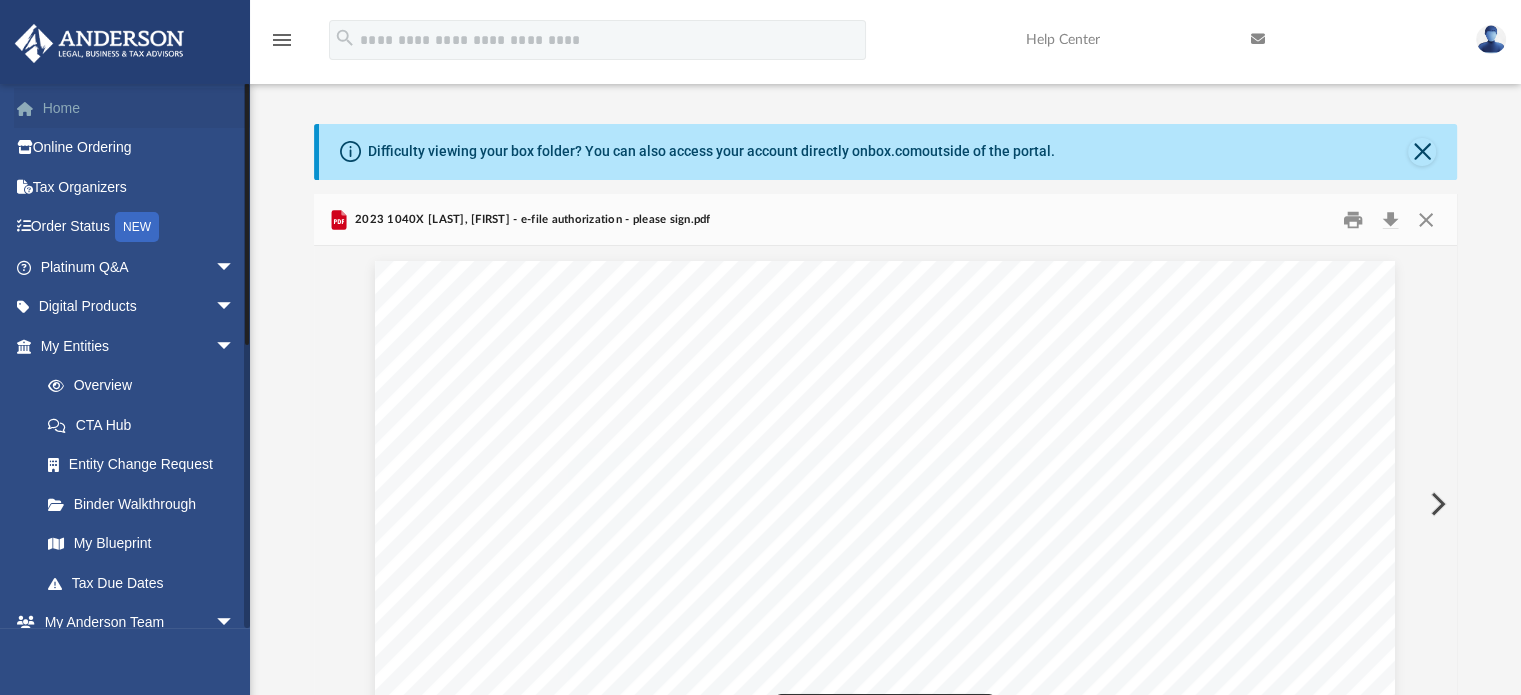 click on "Home" at bounding box center [139, 108] 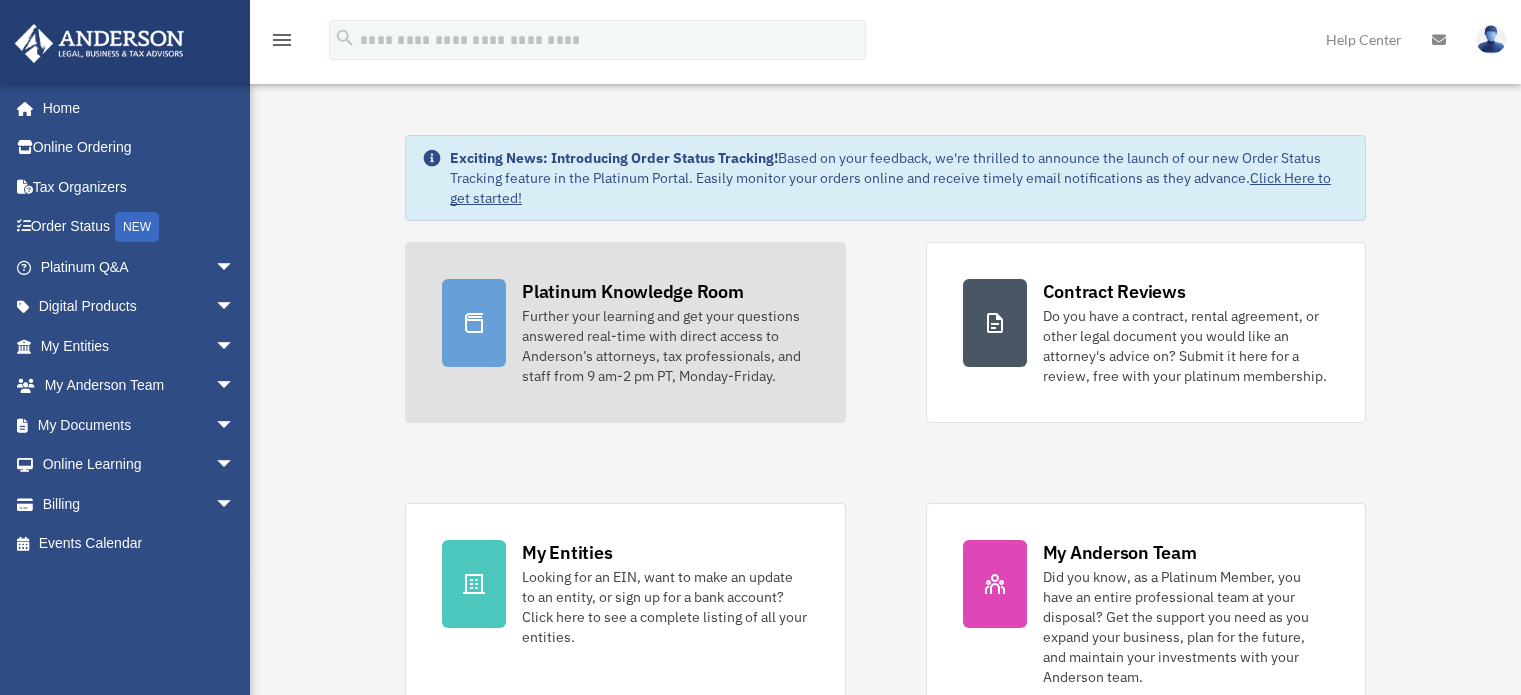scroll, scrollTop: 0, scrollLeft: 0, axis: both 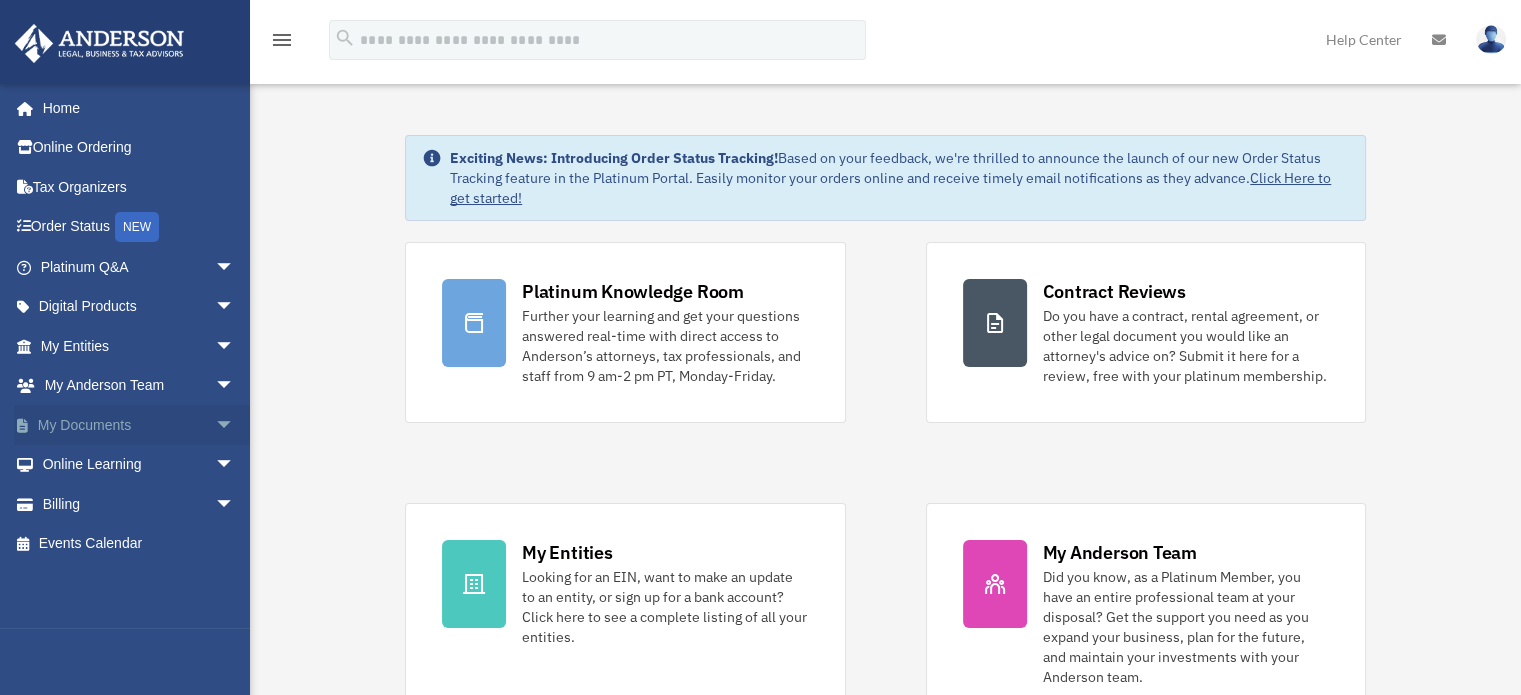 click on "My Documents arrow_drop_down" at bounding box center [139, 425] 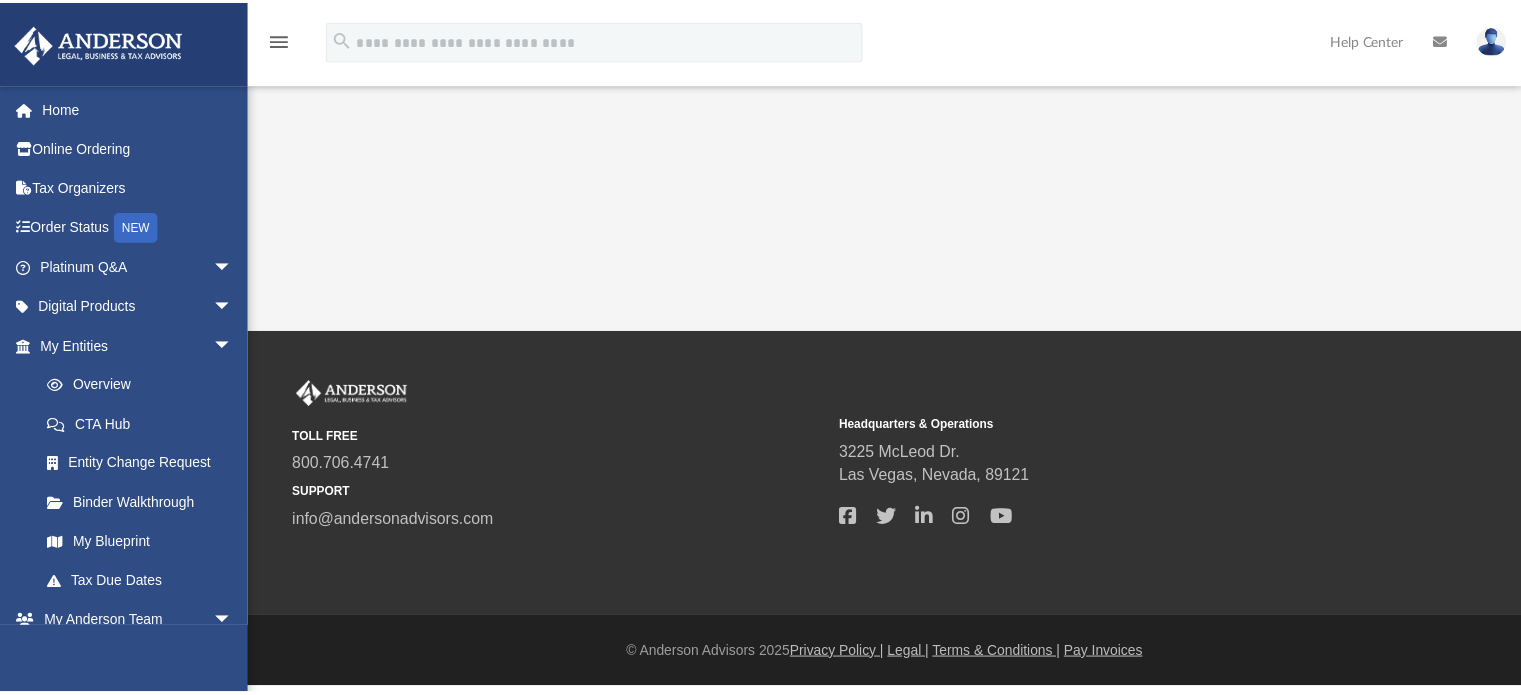 scroll, scrollTop: 0, scrollLeft: 0, axis: both 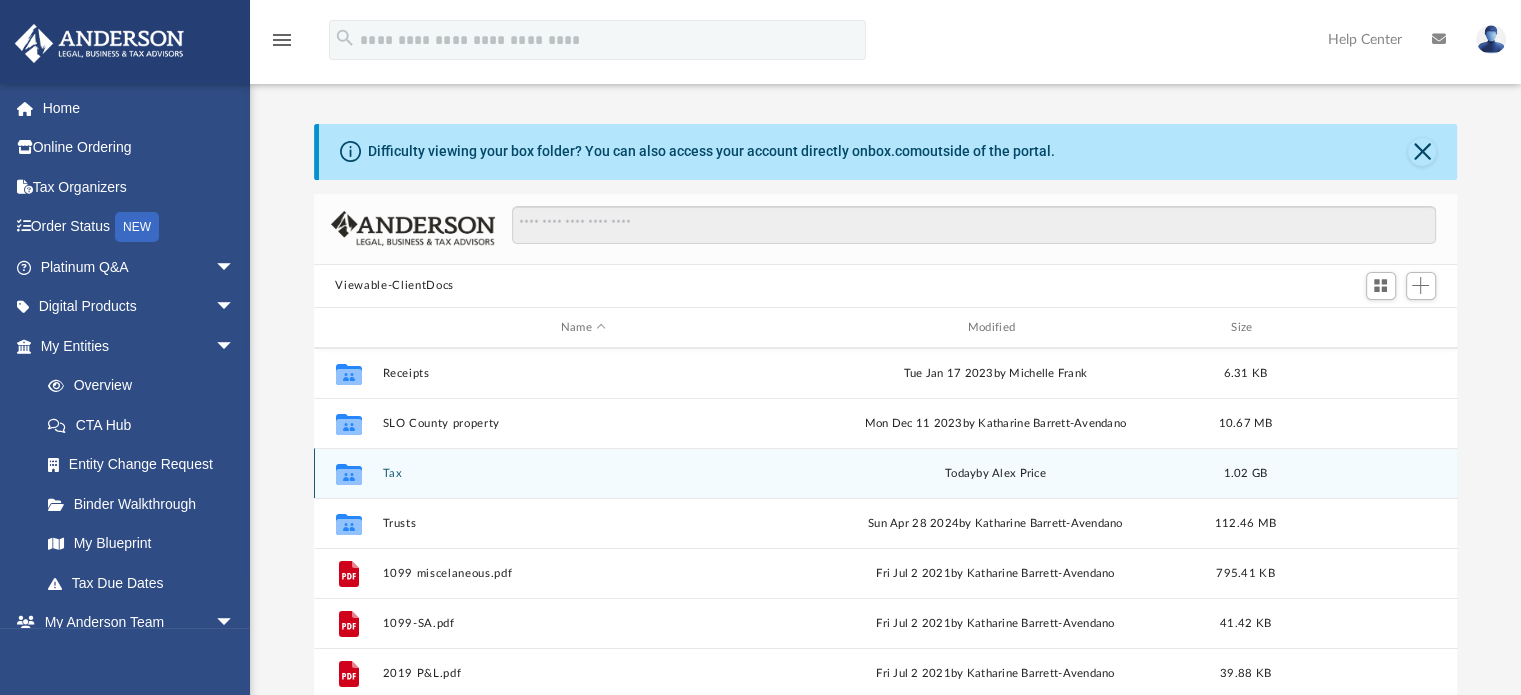 click on "Collaborated Folder" at bounding box center (348, 474) 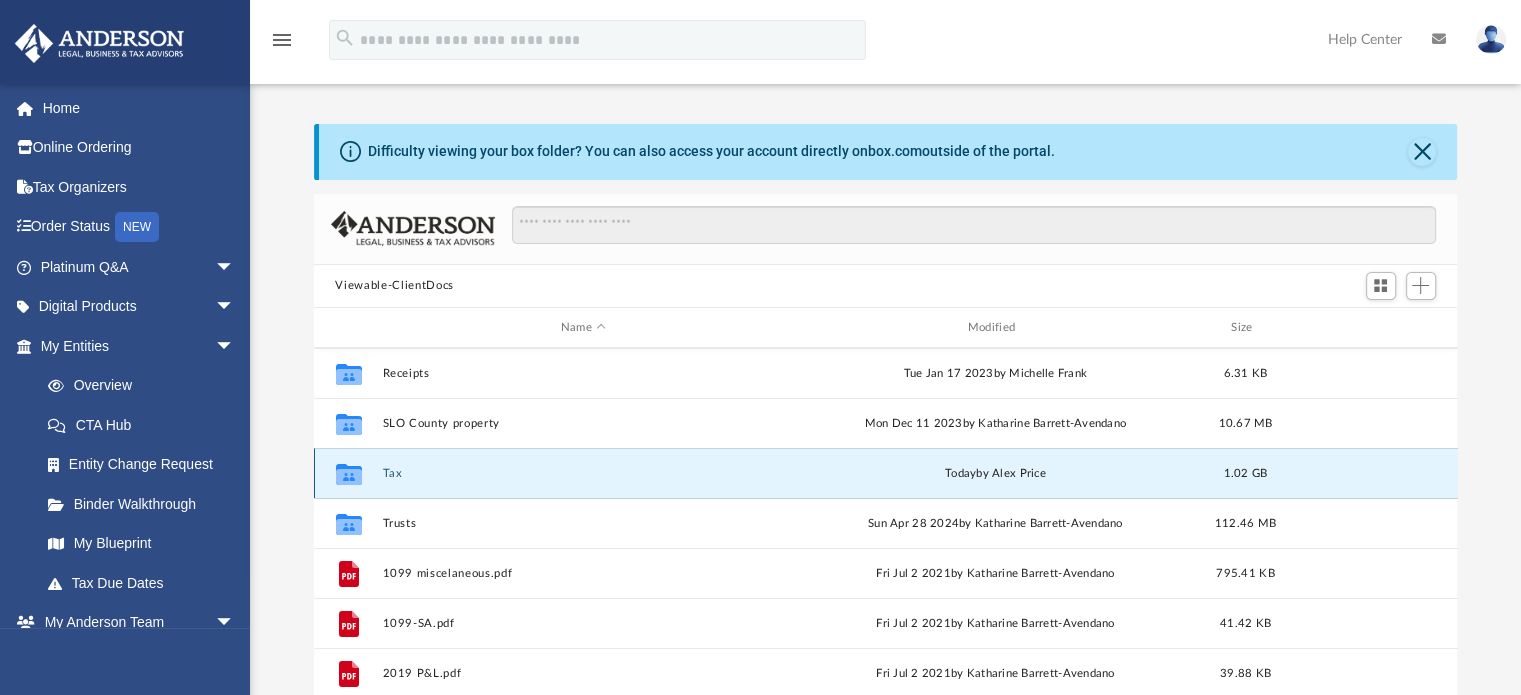 click on "Collaborated Folder" at bounding box center (348, 474) 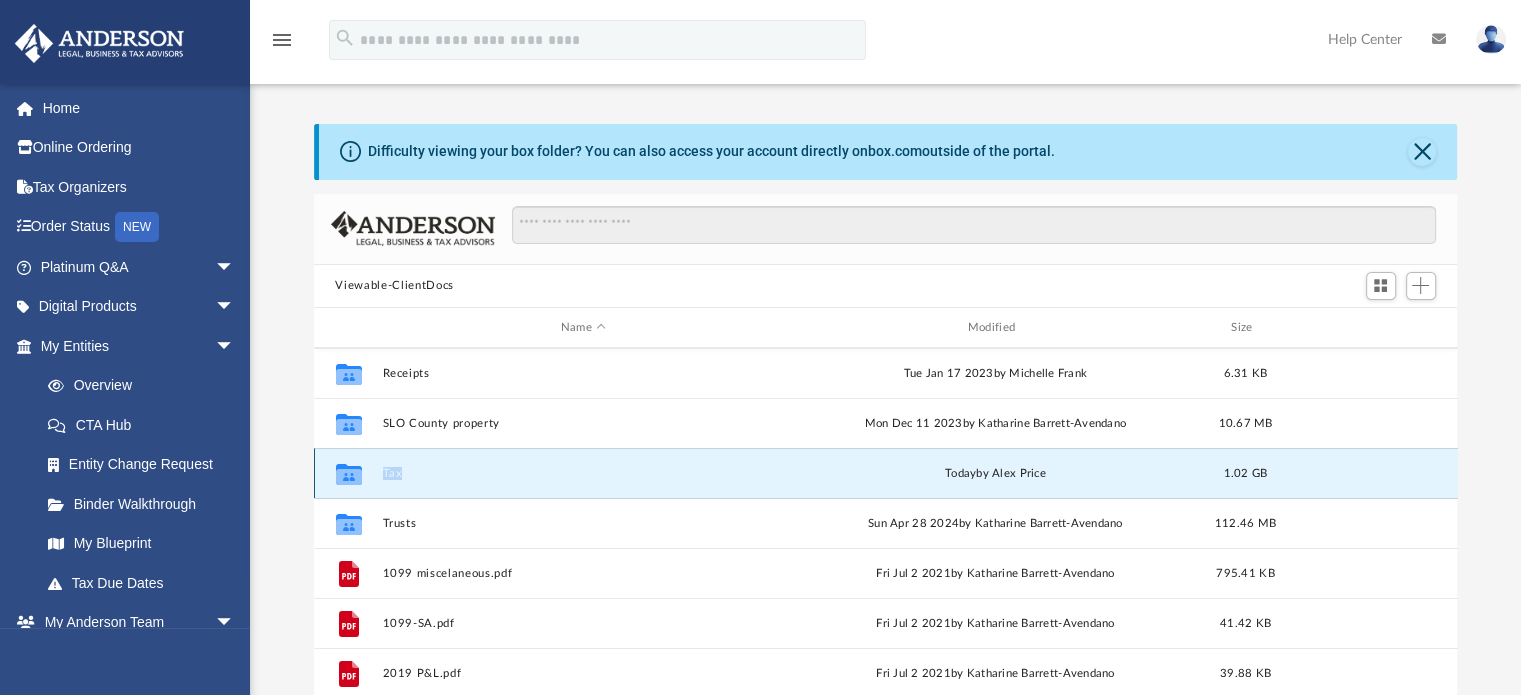click 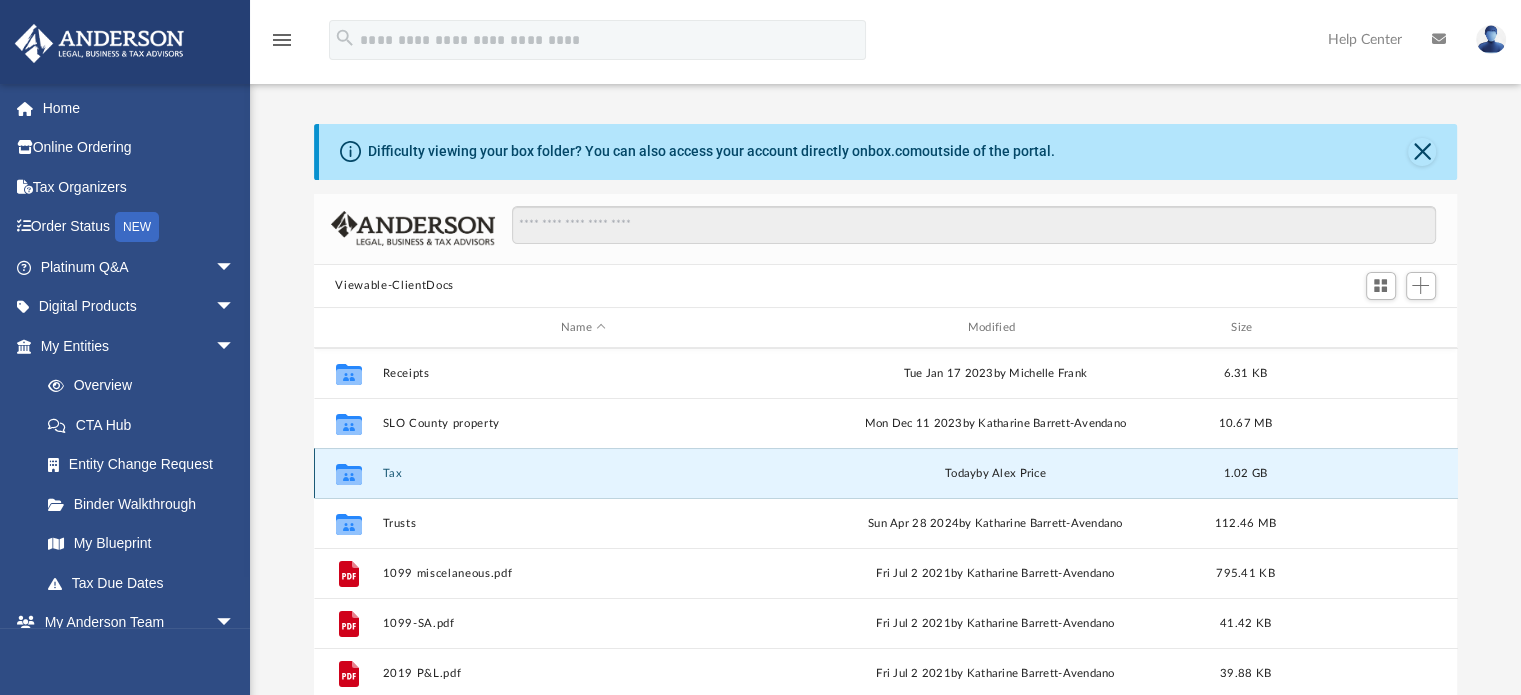 click 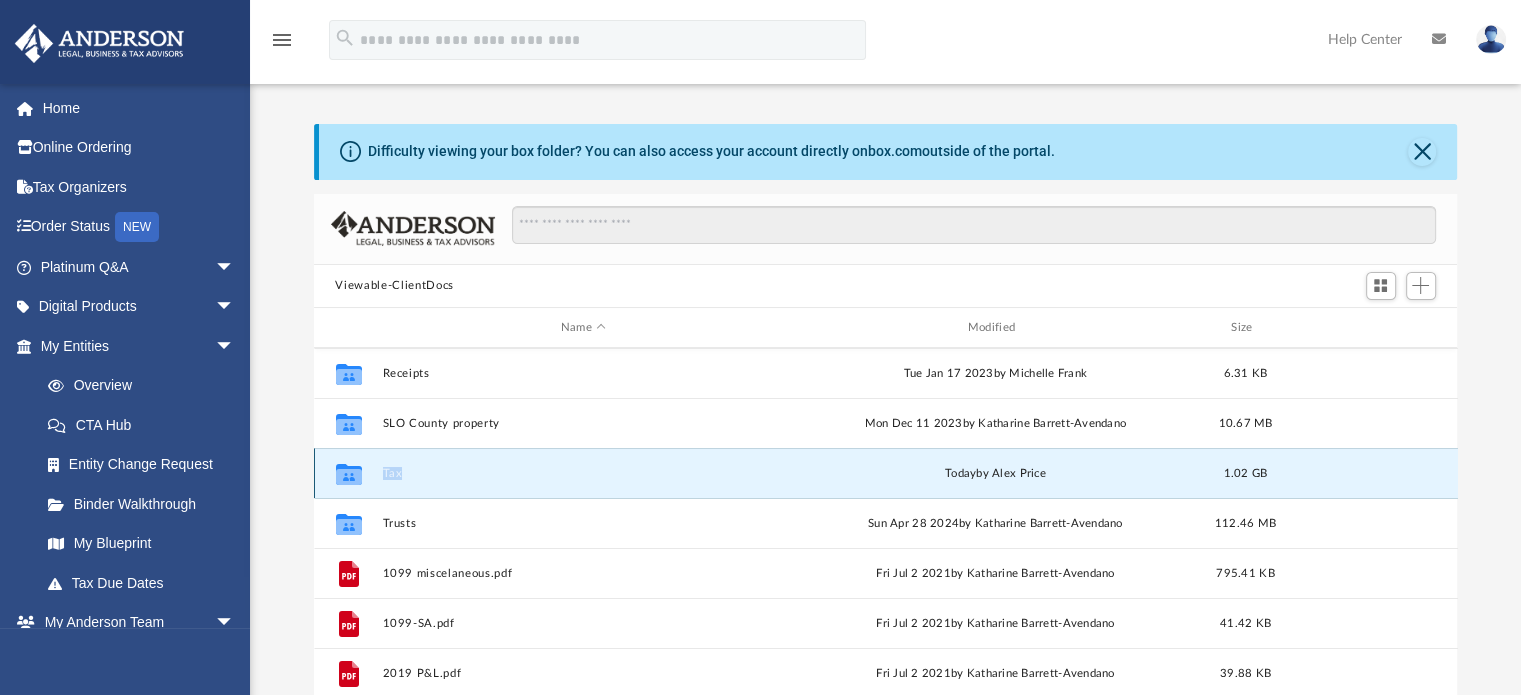 click 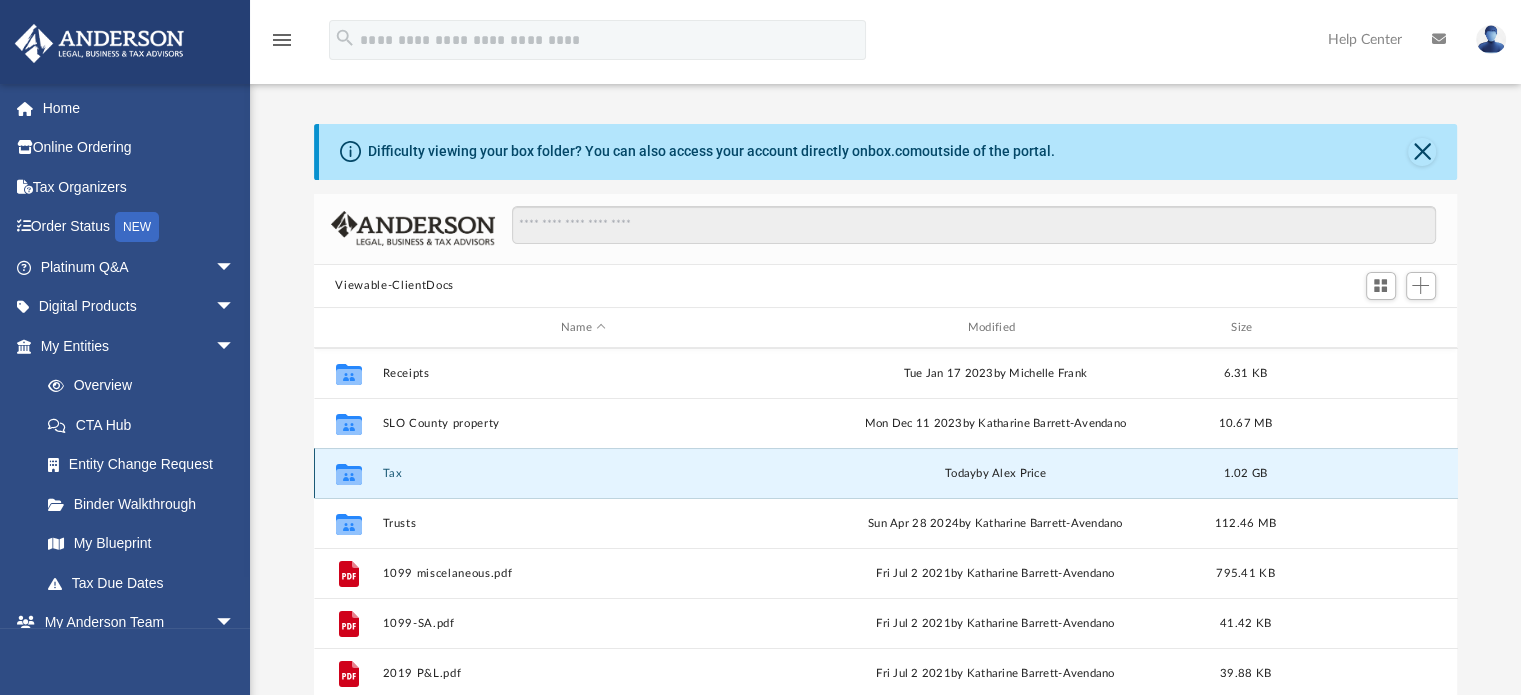click 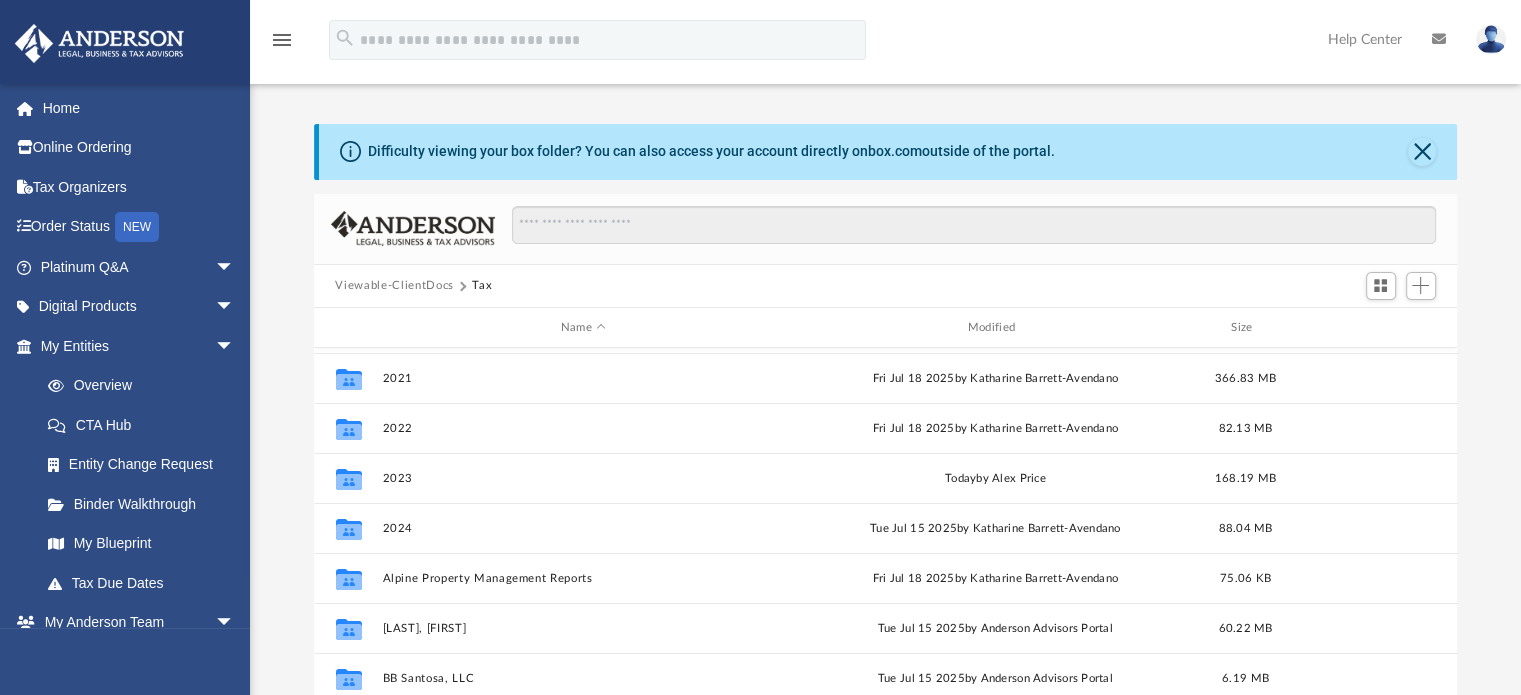 scroll, scrollTop: 200, scrollLeft: 0, axis: vertical 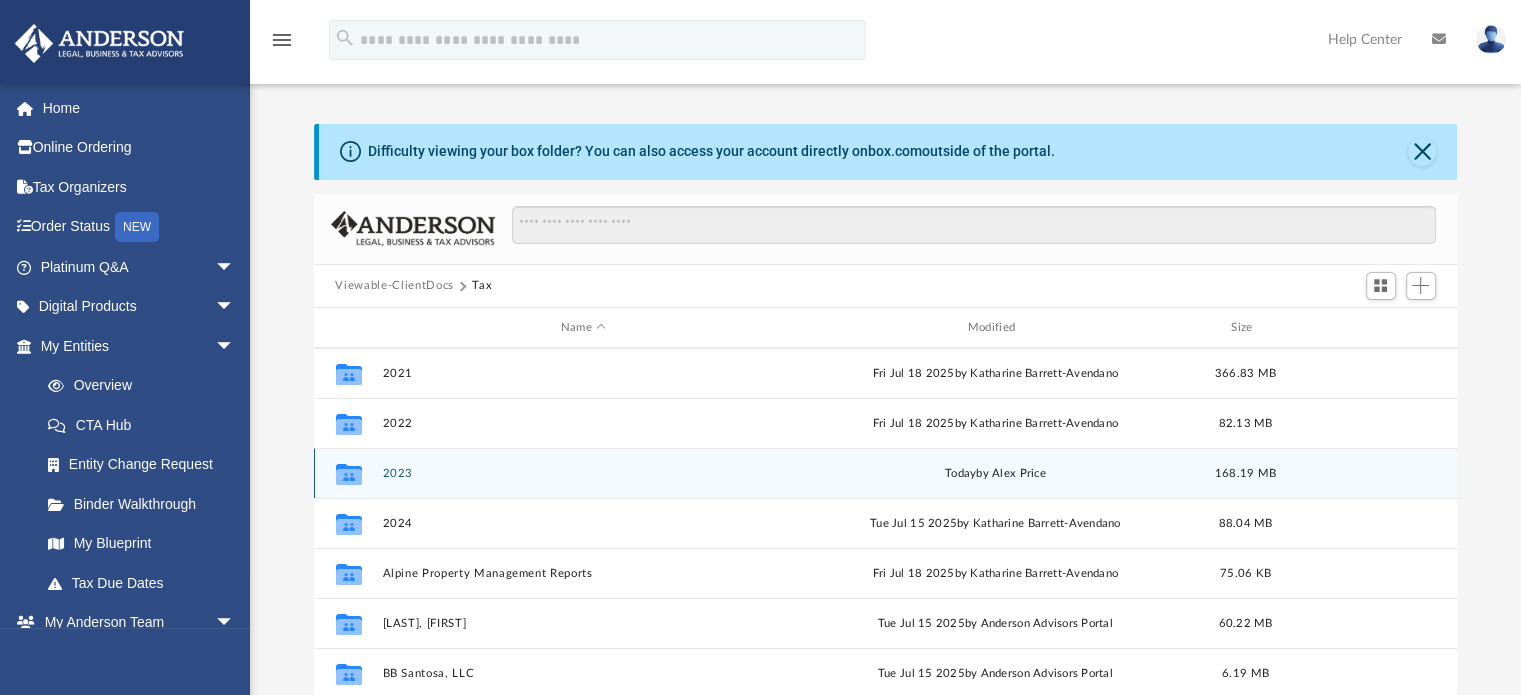 click 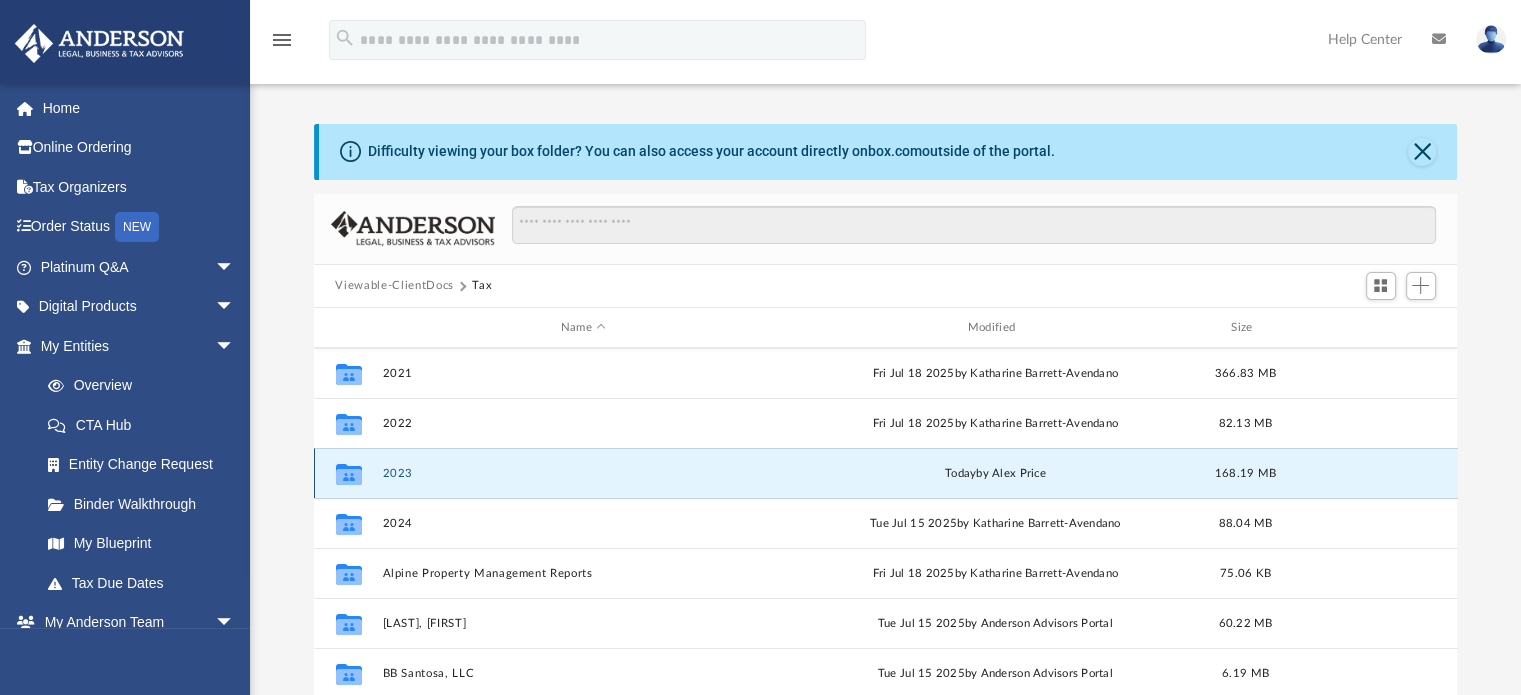 click 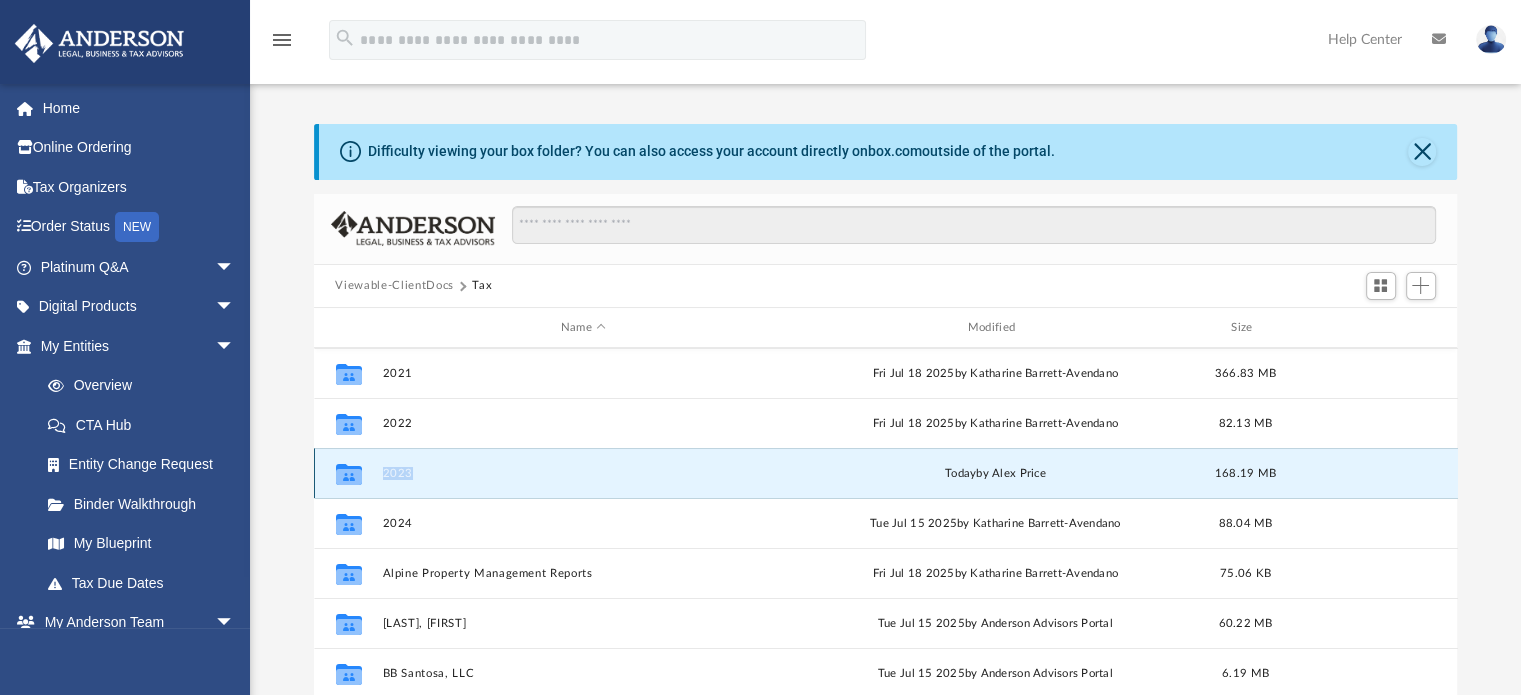 click 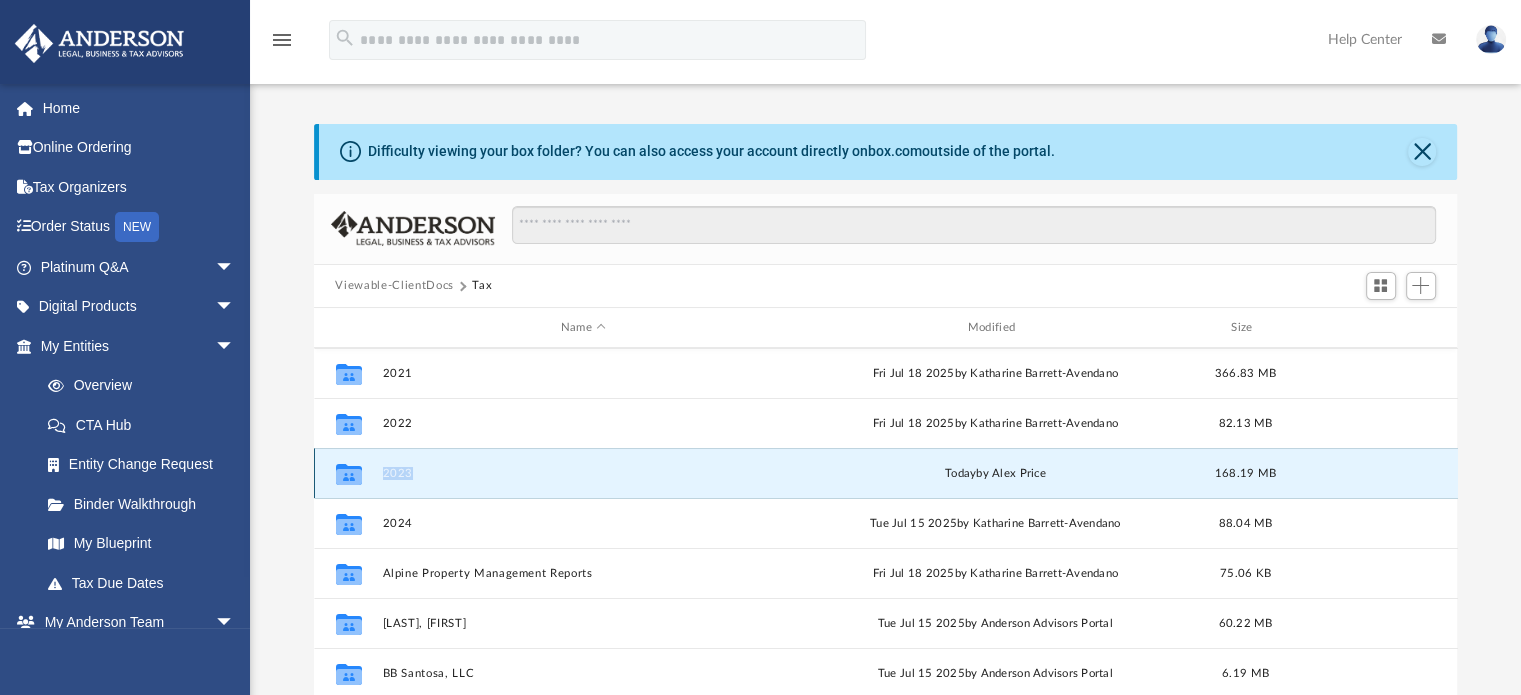 click on "2023" at bounding box center (583, 473) 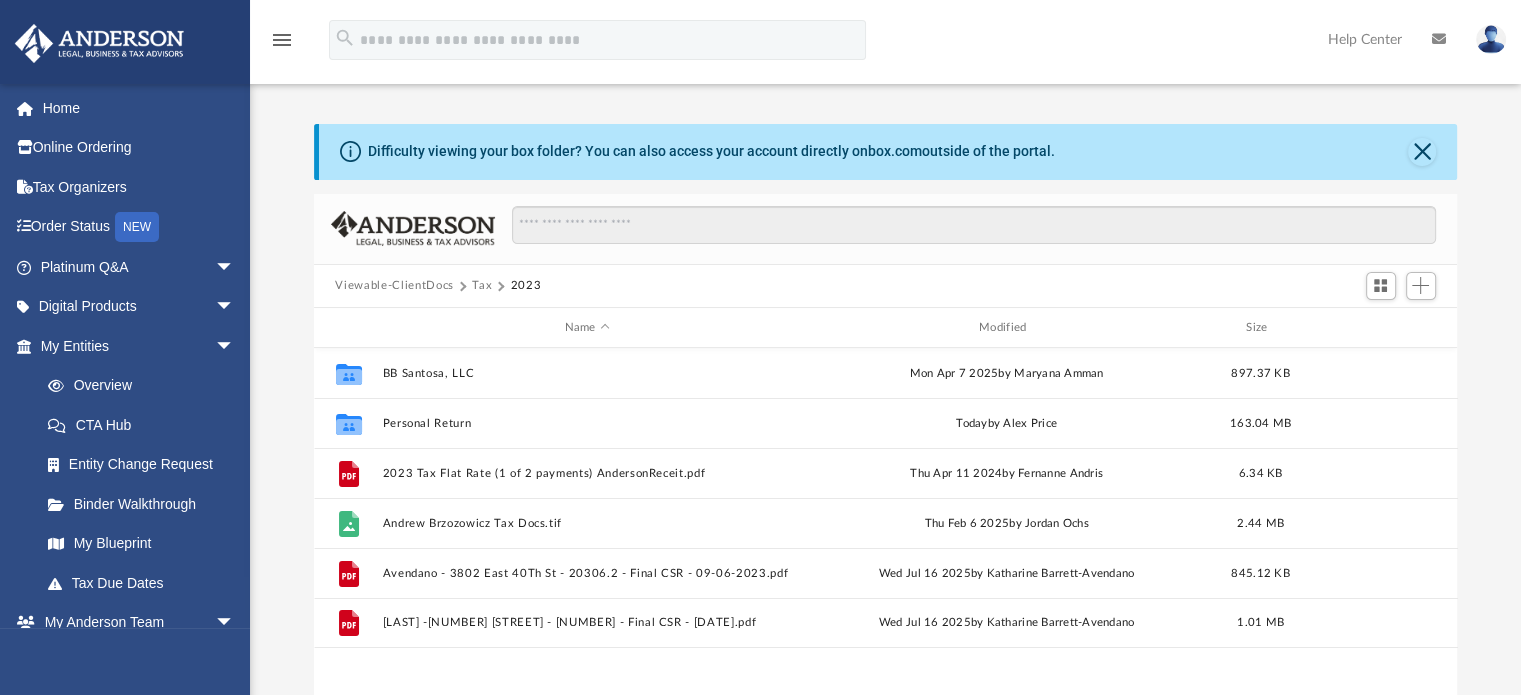 scroll, scrollTop: 0, scrollLeft: 0, axis: both 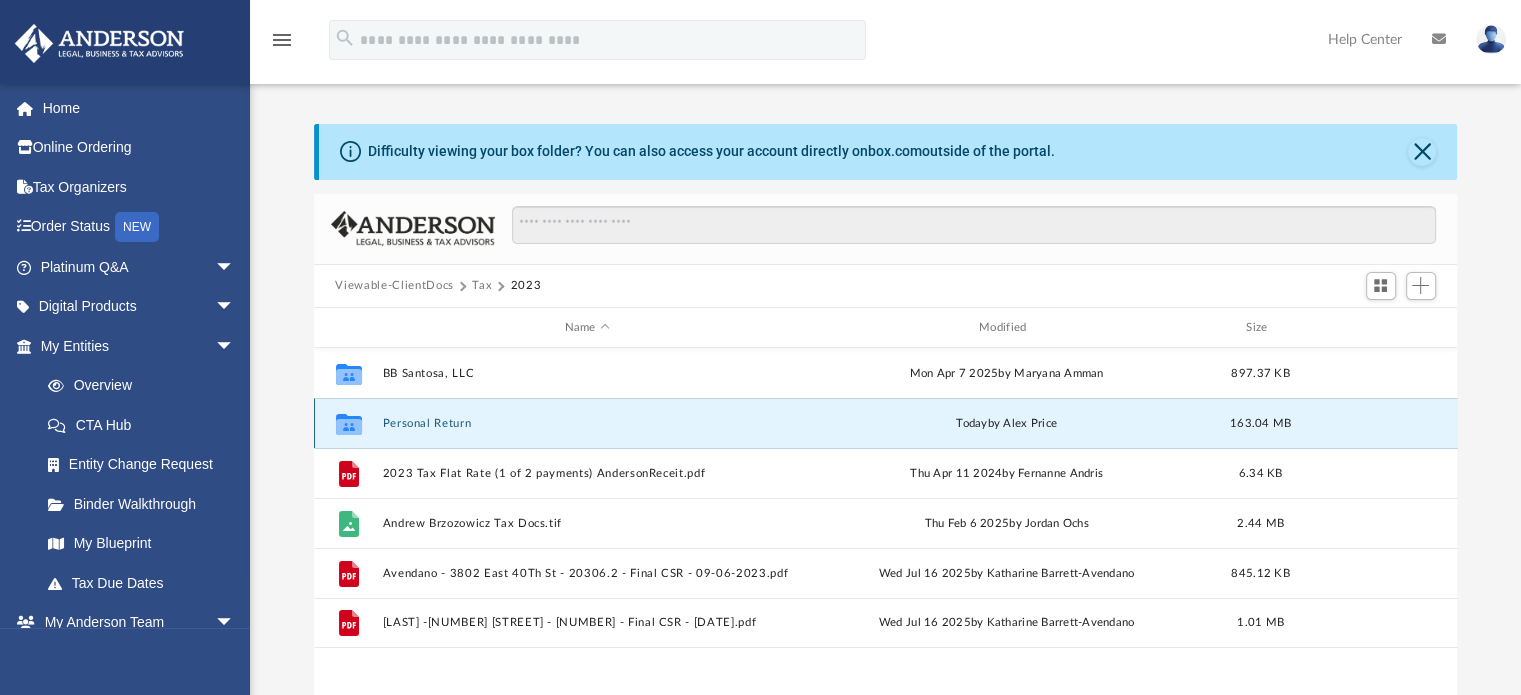 click on "Personal Return" at bounding box center (587, 423) 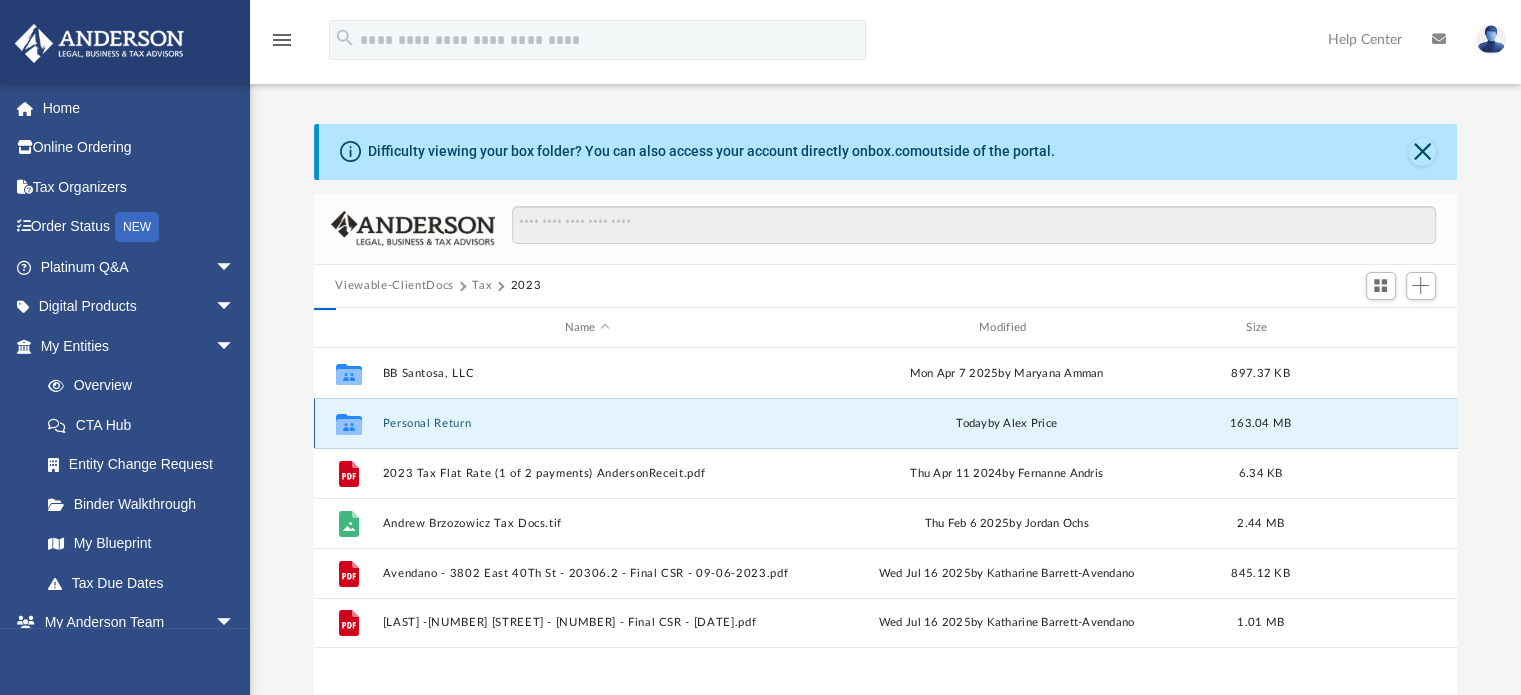 click on "Personal Return" at bounding box center (587, 423) 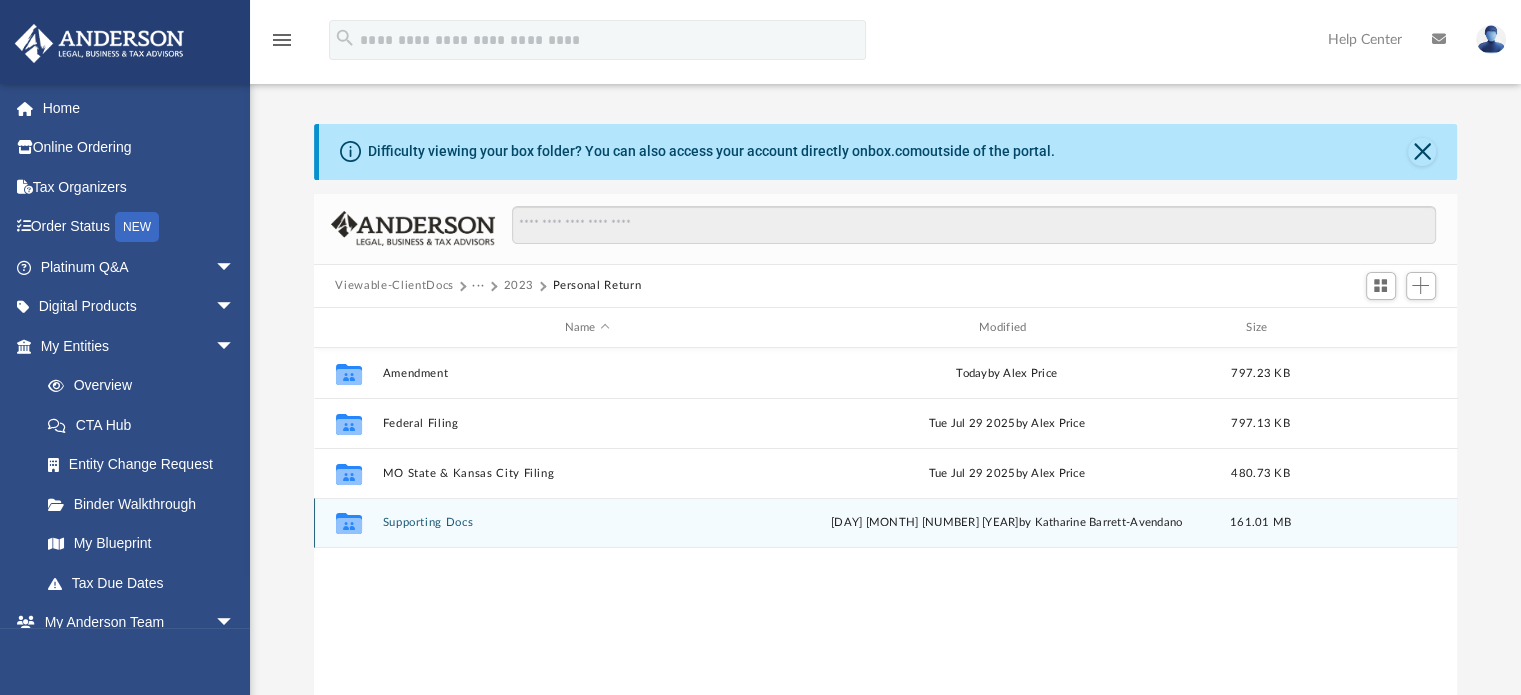 click on "Supporting Docs" at bounding box center [587, 523] 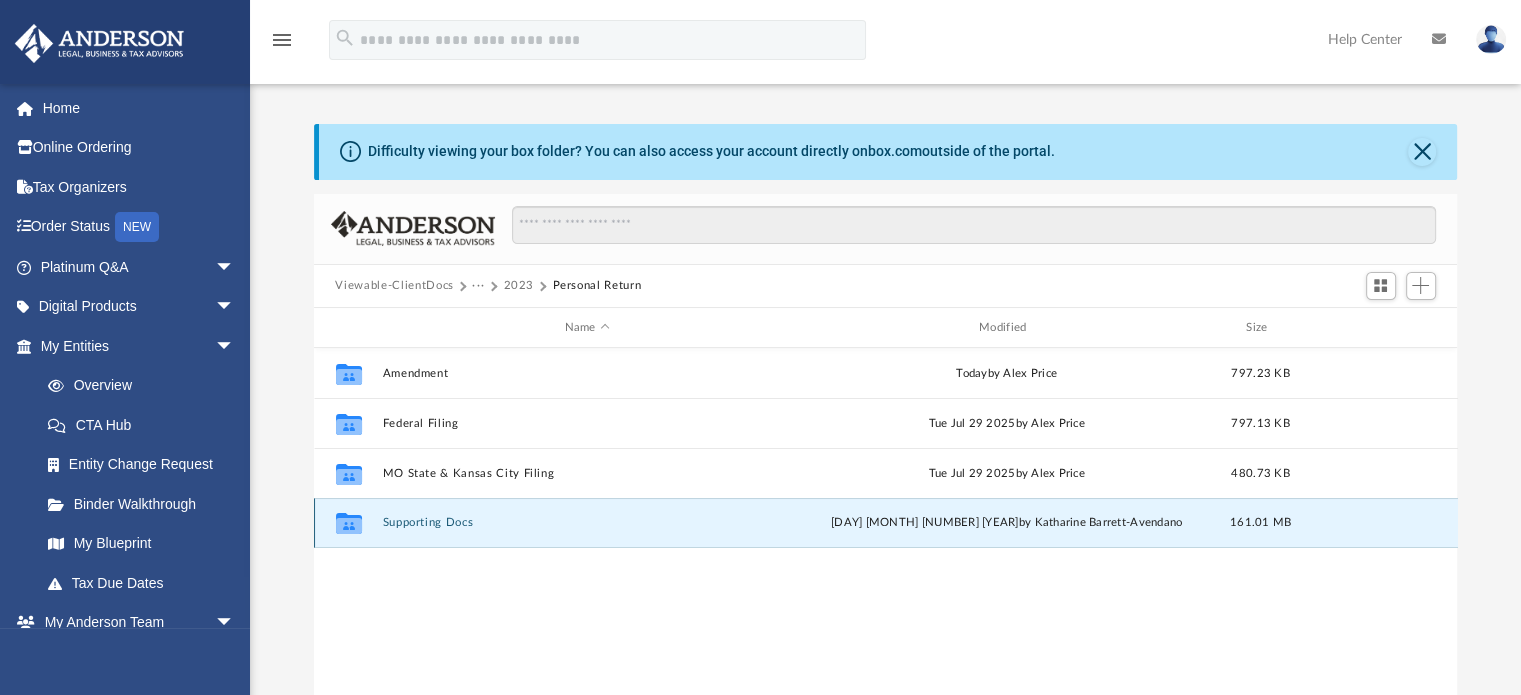 click on "Supporting Docs" at bounding box center [587, 523] 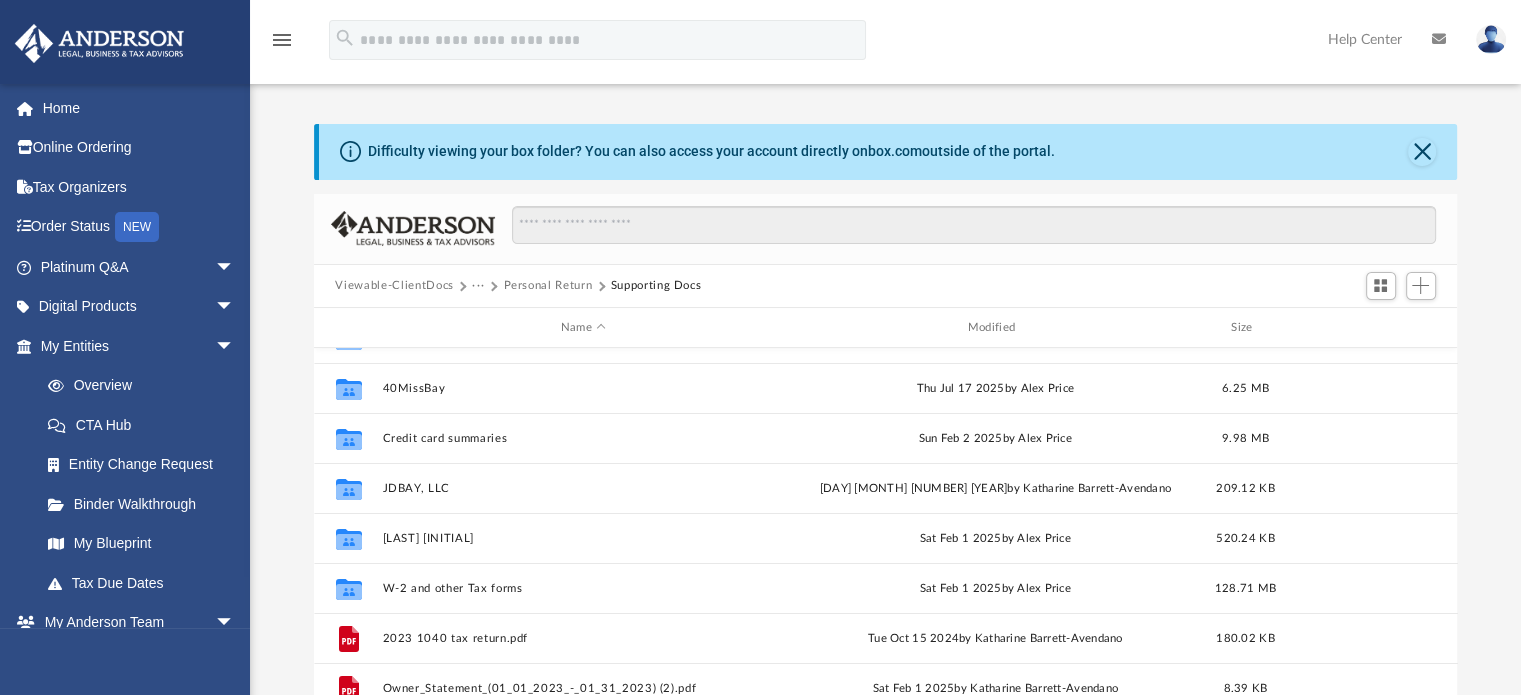 scroll, scrollTop: 0, scrollLeft: 0, axis: both 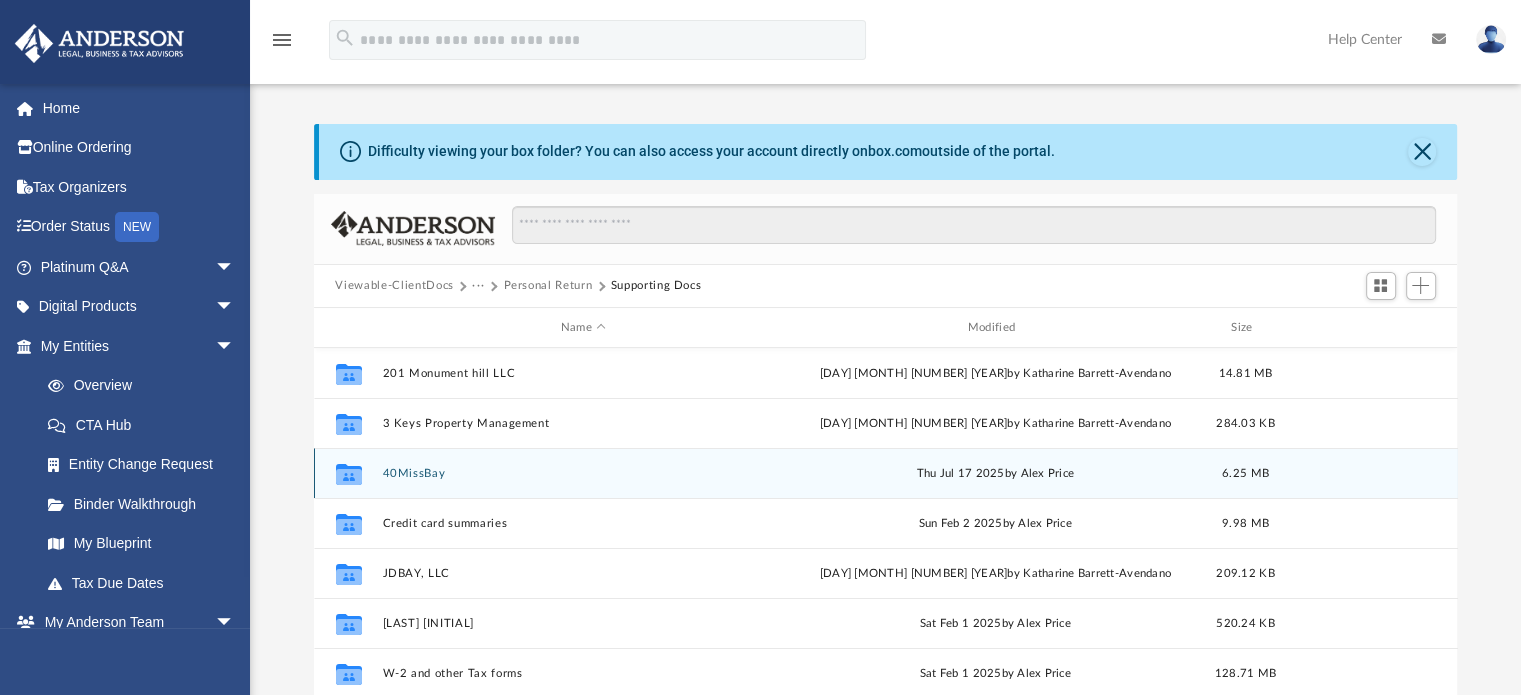 click on "40MissBay" at bounding box center (583, 473) 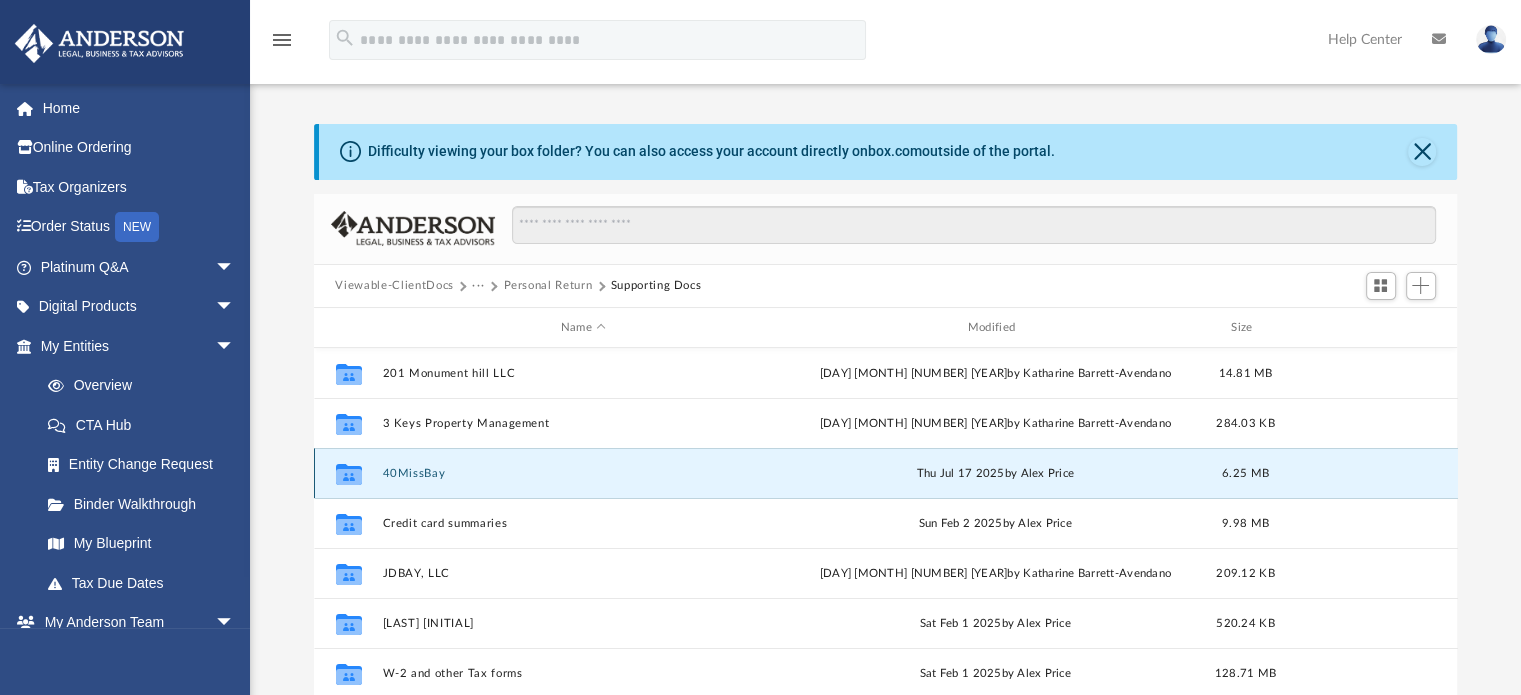 click on "40MissBay" at bounding box center [583, 473] 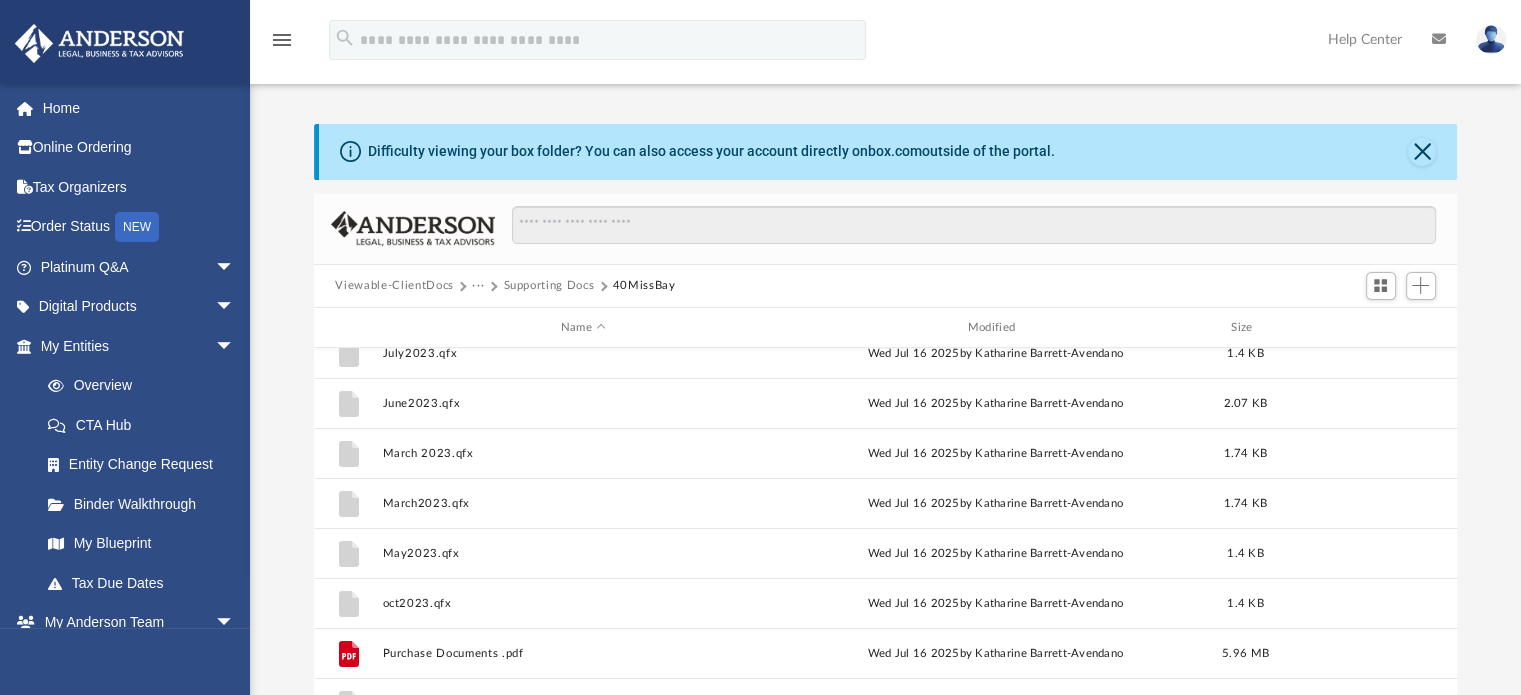 scroll, scrollTop: 436, scrollLeft: 0, axis: vertical 